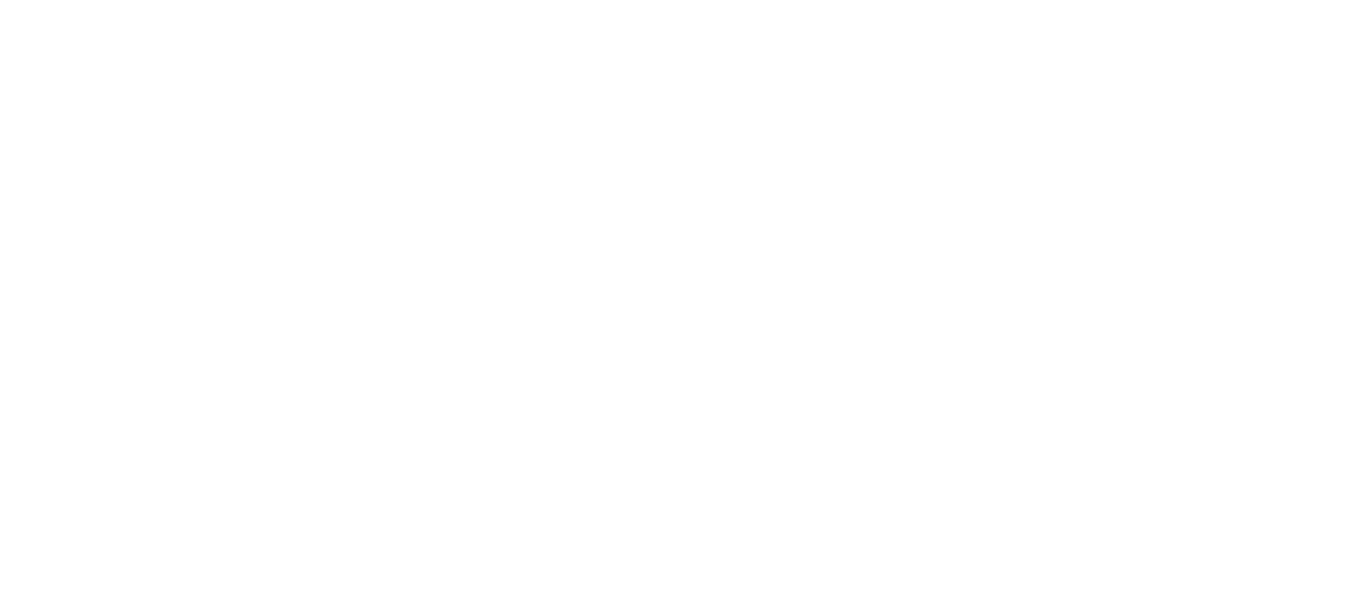 scroll, scrollTop: 0, scrollLeft: 0, axis: both 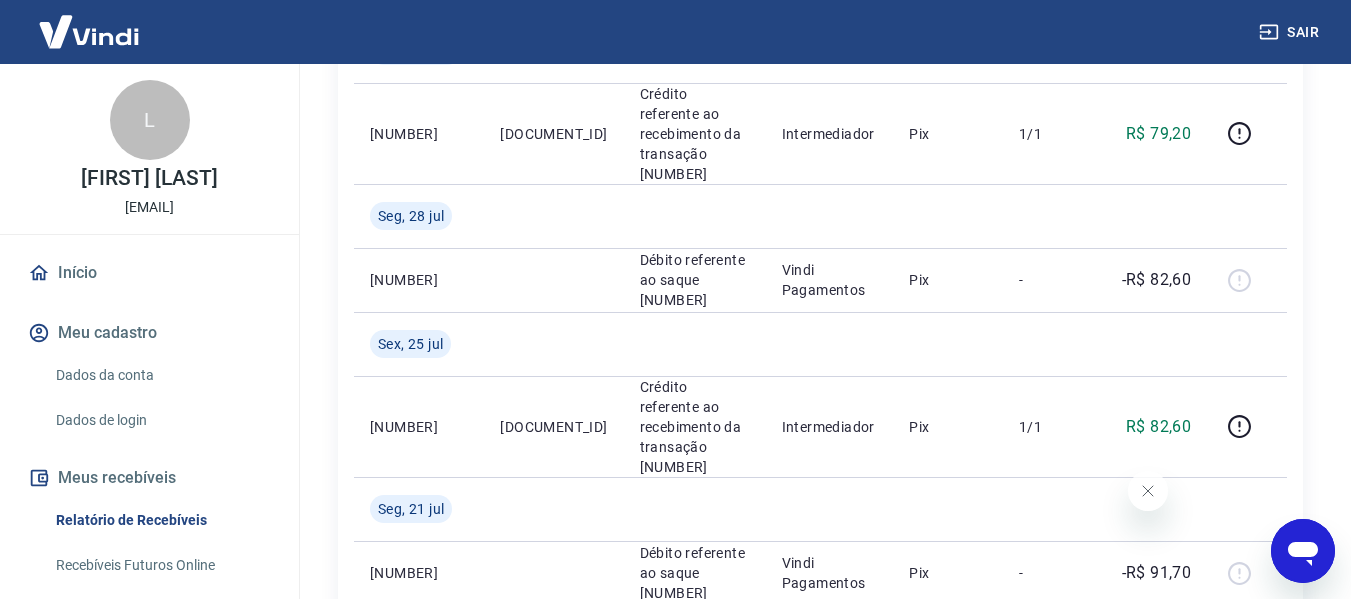 click on "[FIRST] [LAST]" at bounding box center [149, 178] 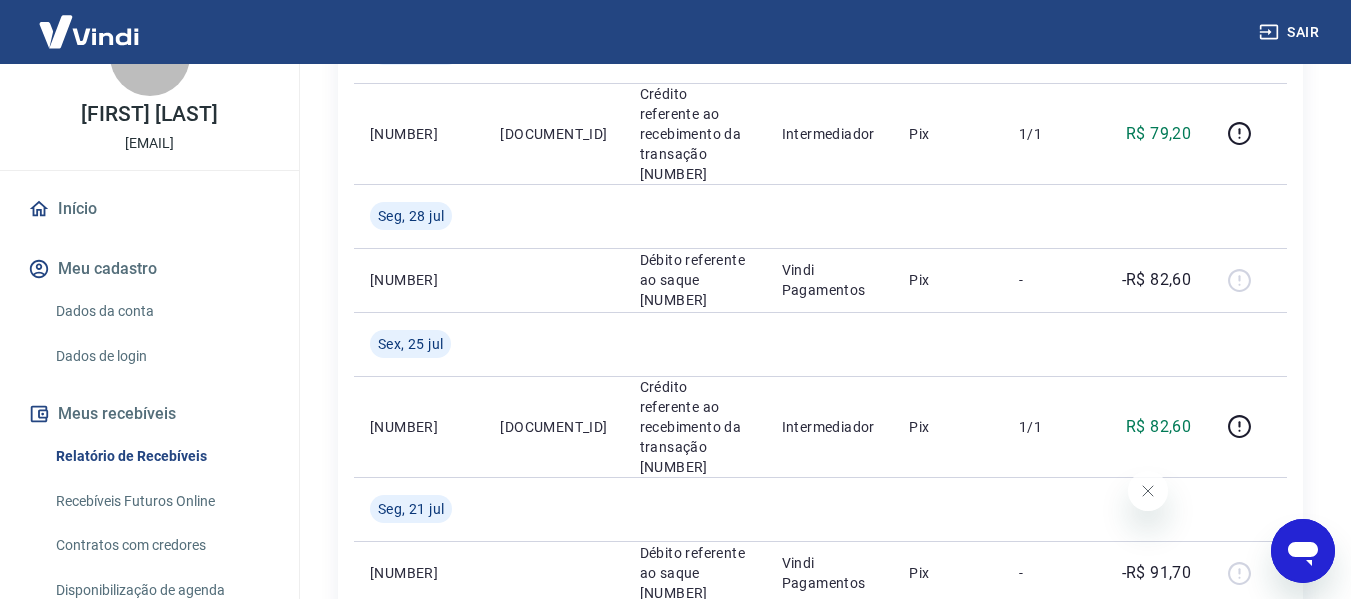 scroll, scrollTop: 195, scrollLeft: 0, axis: vertical 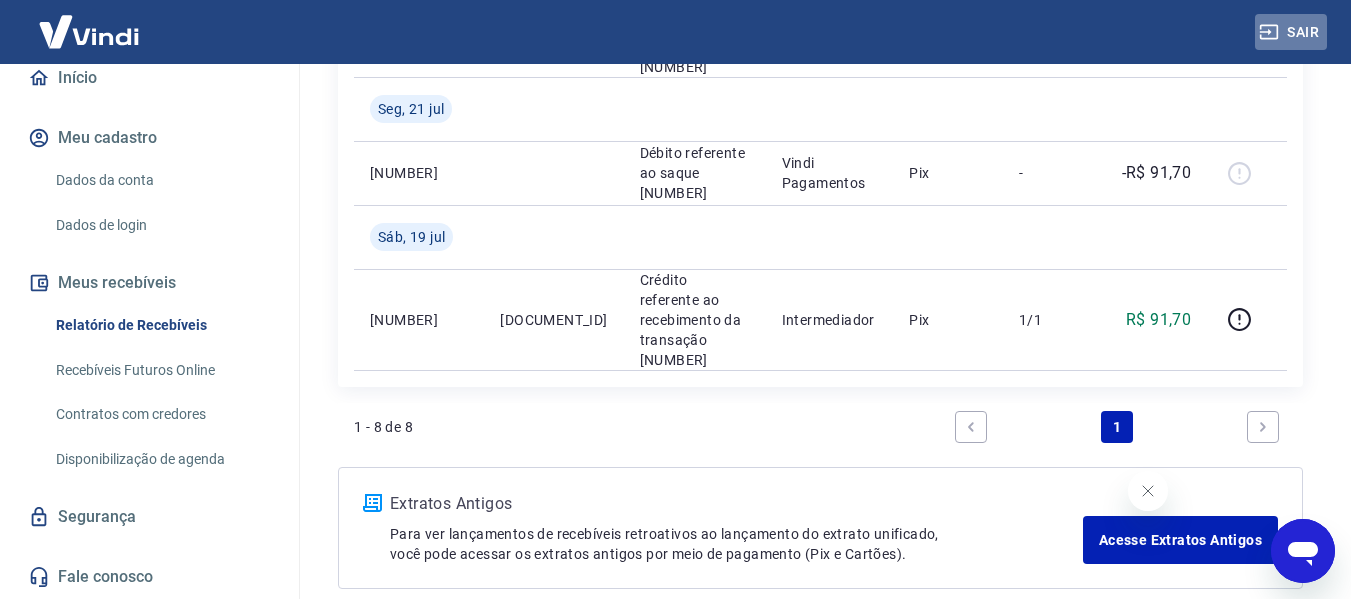click 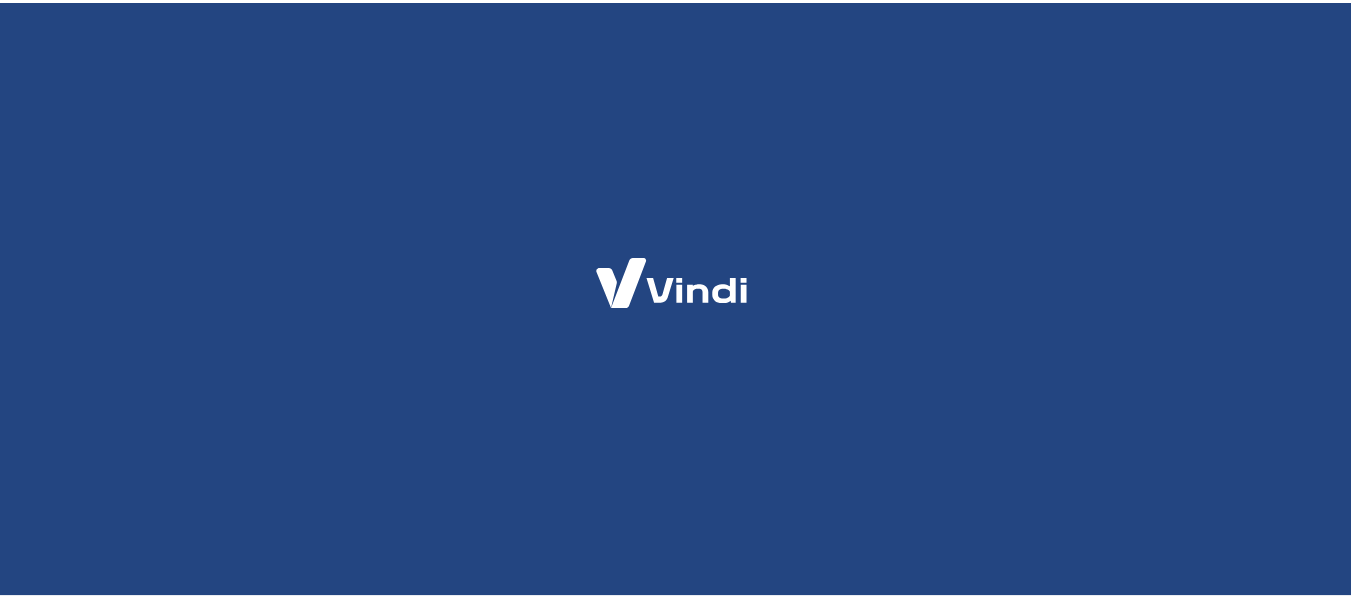 scroll, scrollTop: 0, scrollLeft: 0, axis: both 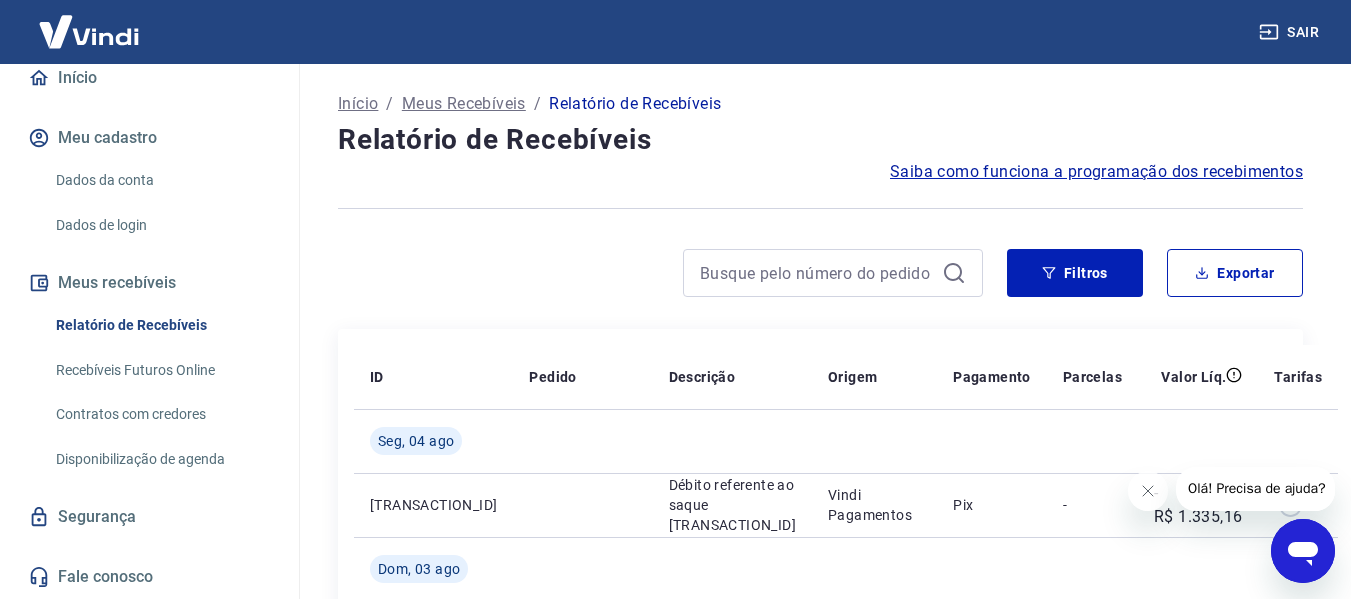 click on "Relatório de Recebíveis" at bounding box center [161, 325] 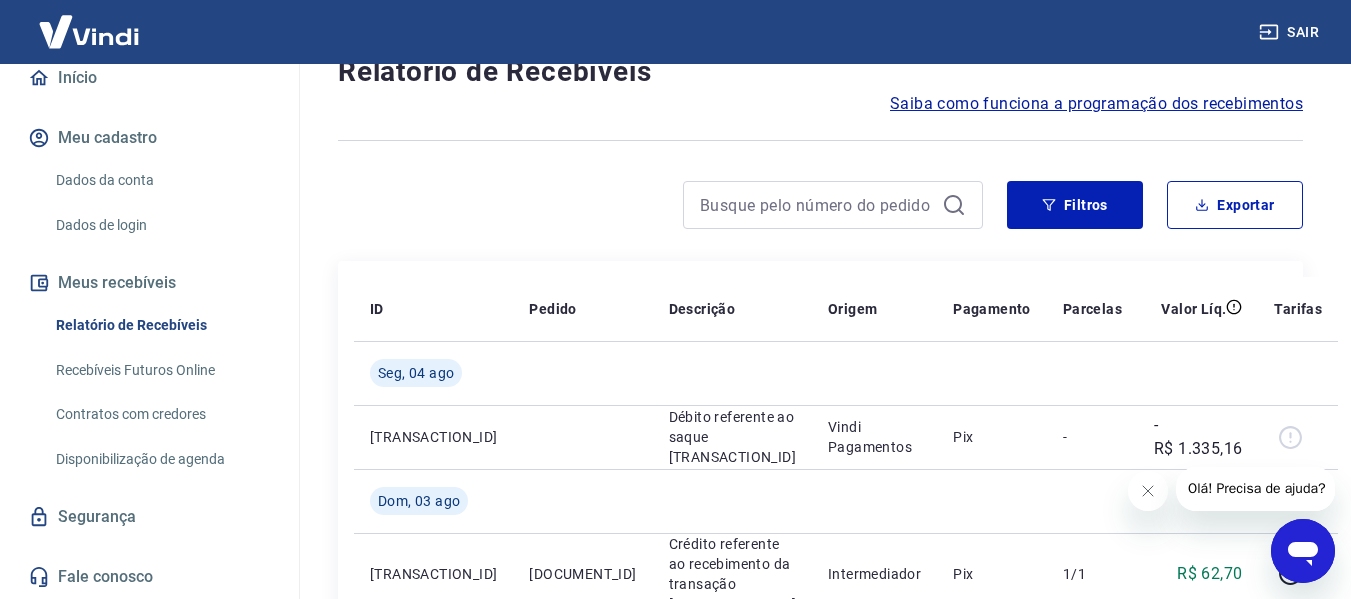 scroll, scrollTop: 200, scrollLeft: 0, axis: vertical 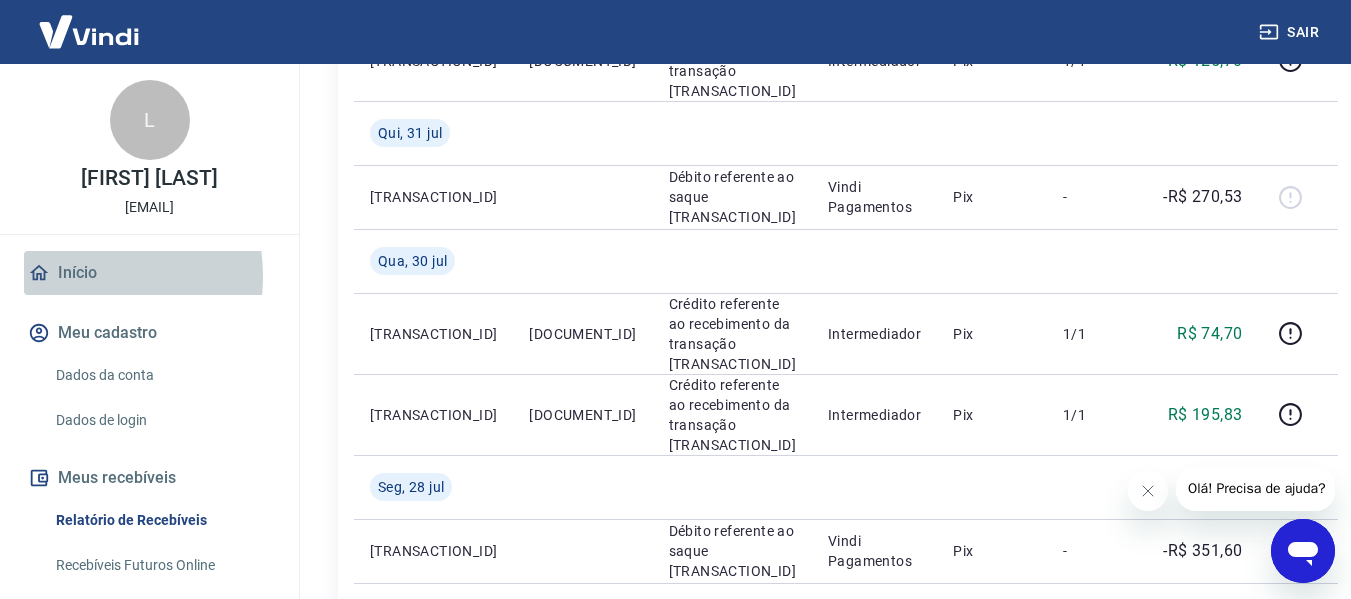 click on "Início" at bounding box center [149, 273] 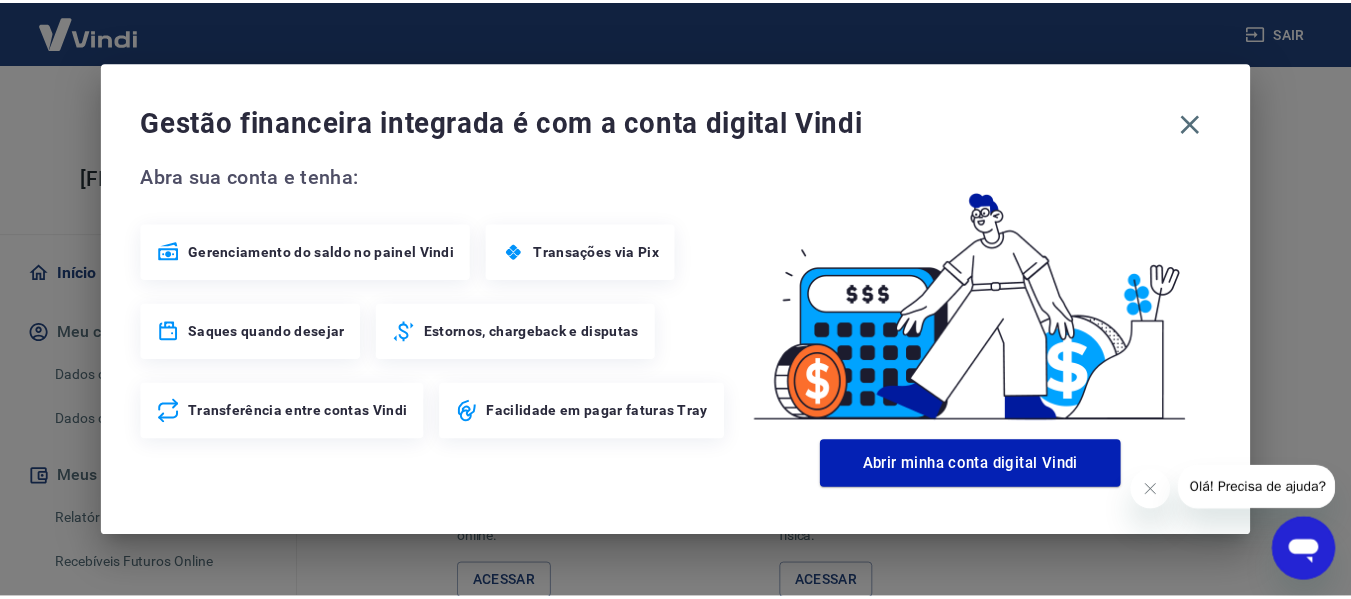 scroll, scrollTop: 1562, scrollLeft: 0, axis: vertical 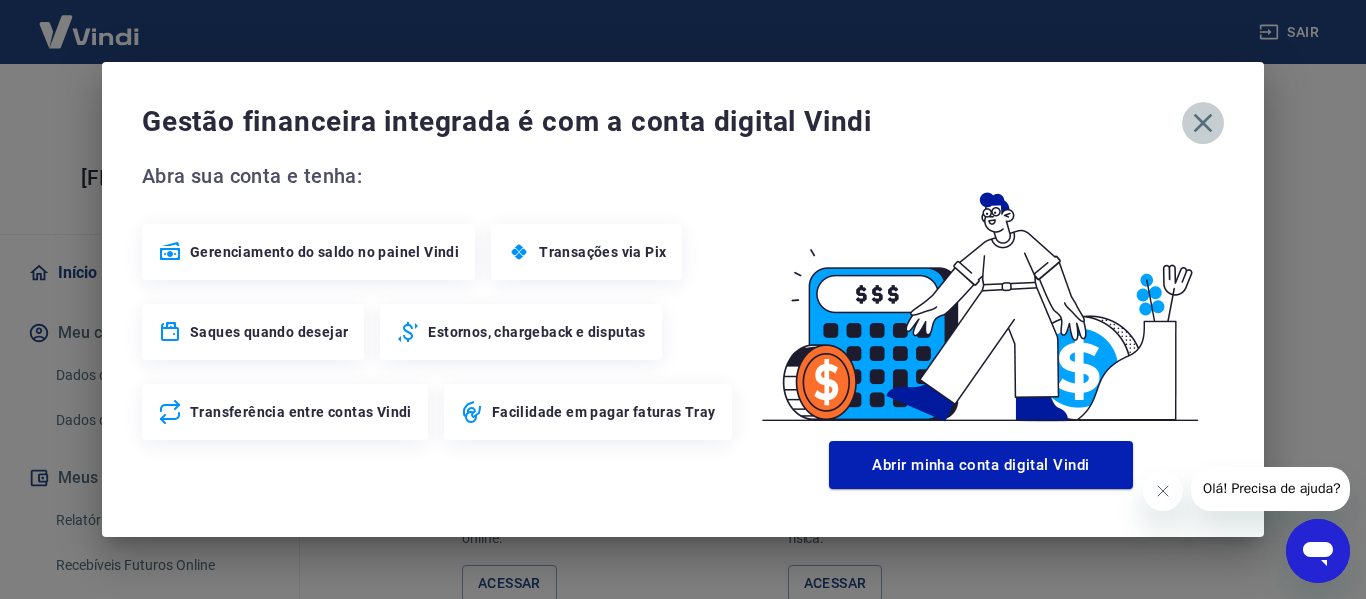 click 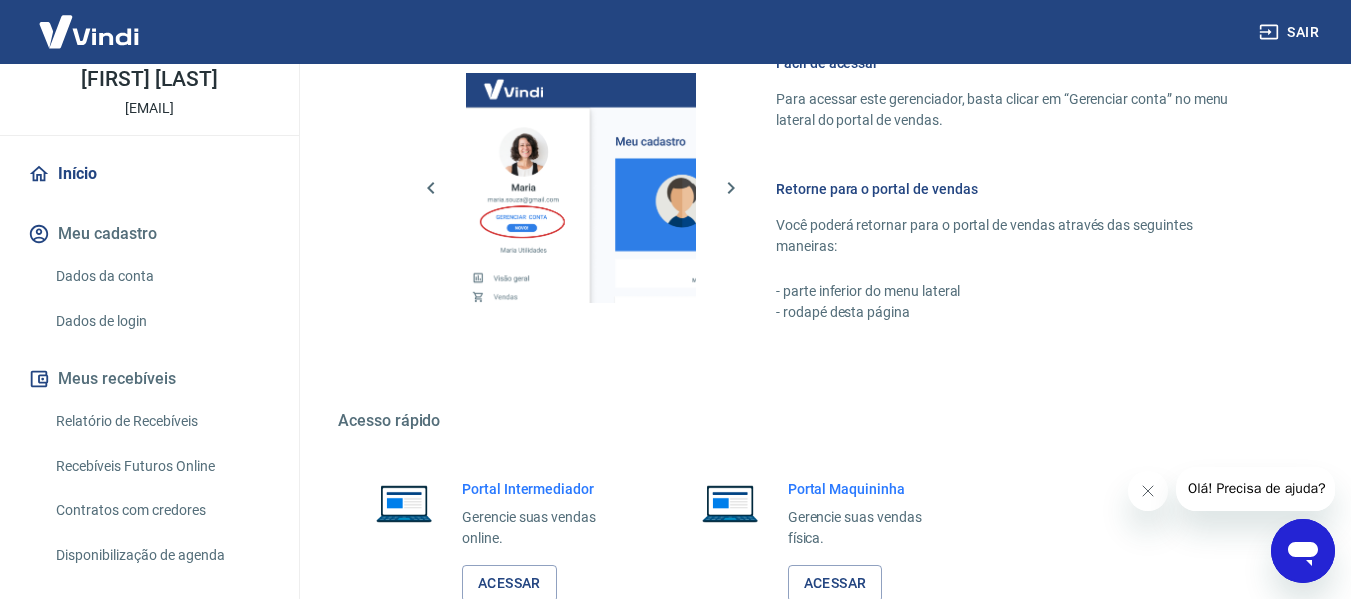 scroll, scrollTop: 195, scrollLeft: 0, axis: vertical 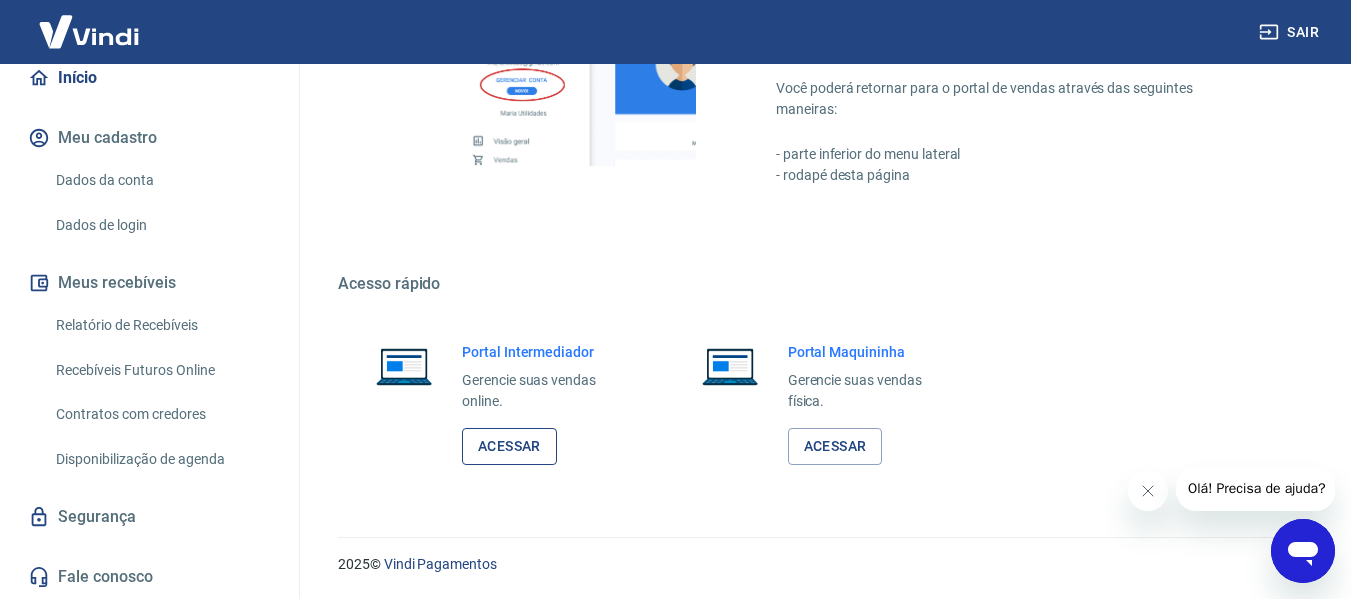 click on "Acessar" at bounding box center [509, 446] 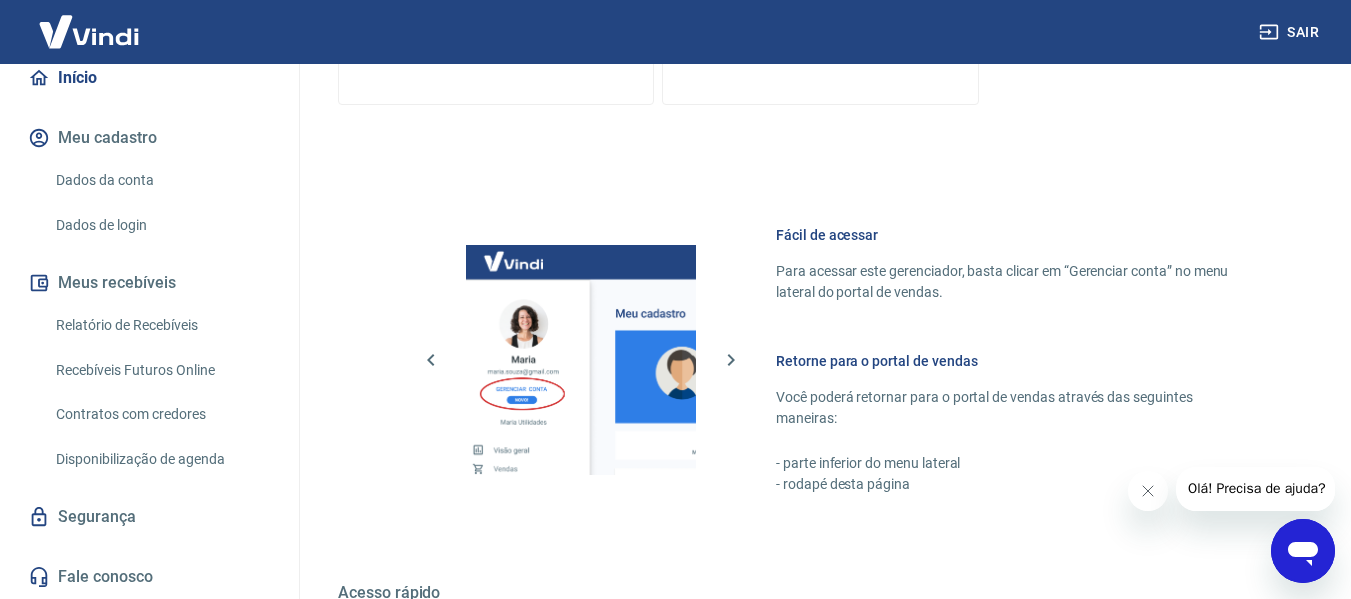 scroll, scrollTop: 1599, scrollLeft: 0, axis: vertical 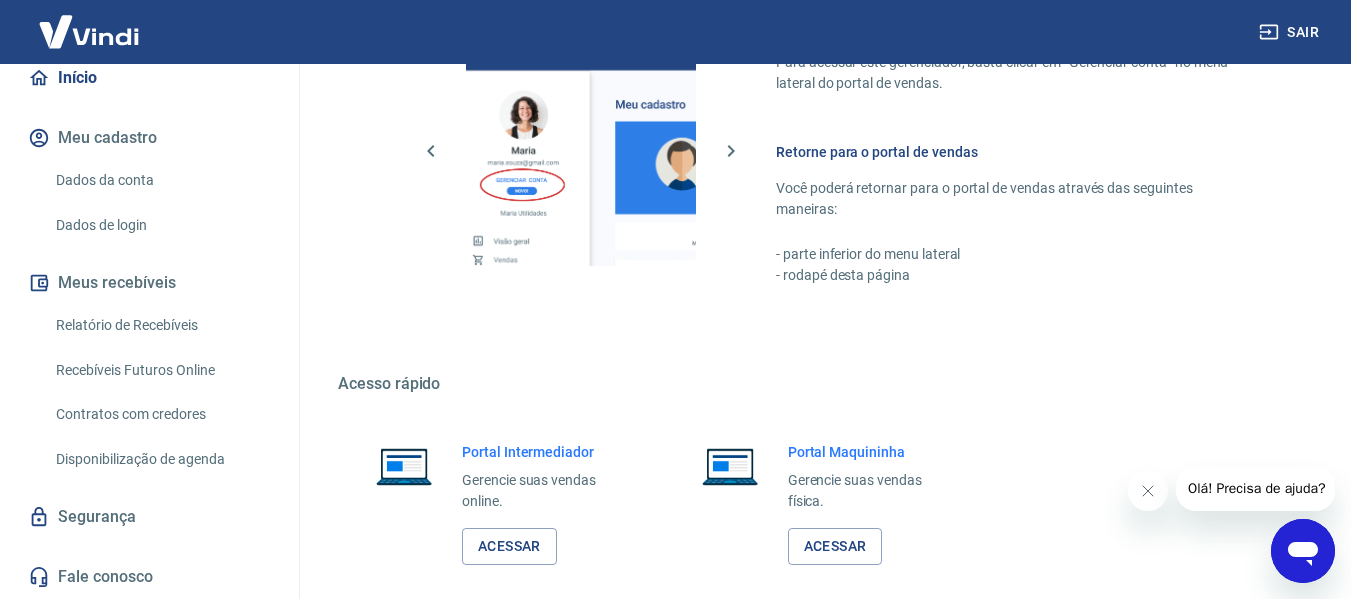 click on "Acessar" at bounding box center [509, 546] 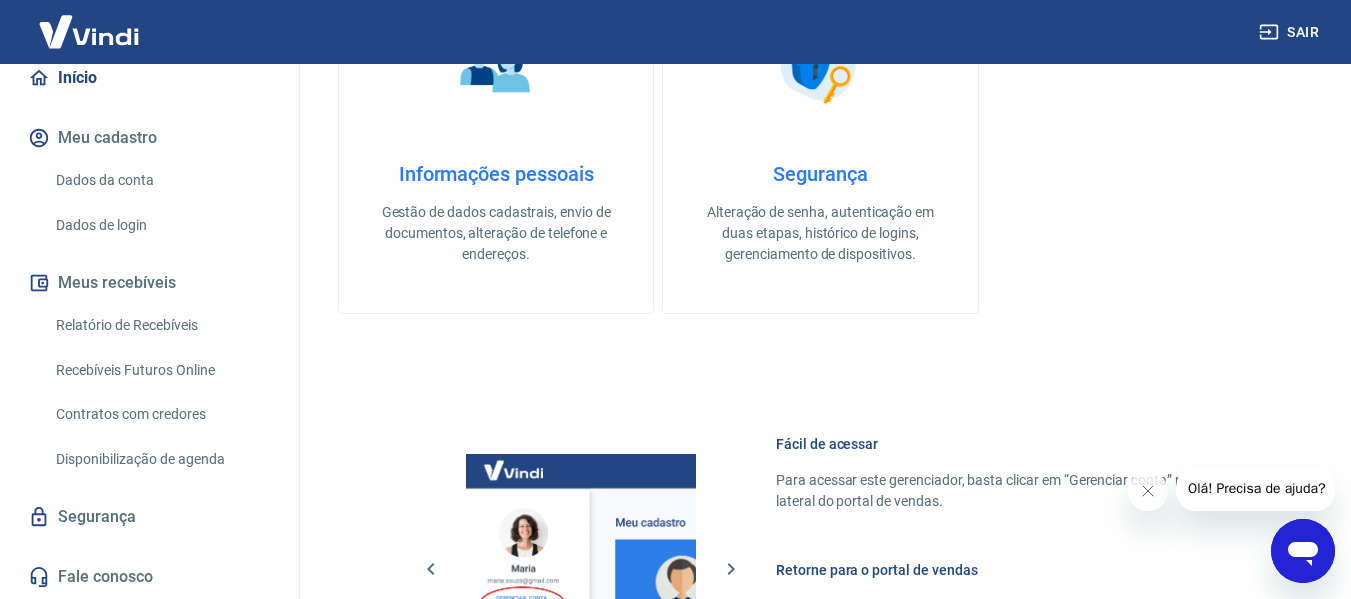 scroll, scrollTop: 1099, scrollLeft: 0, axis: vertical 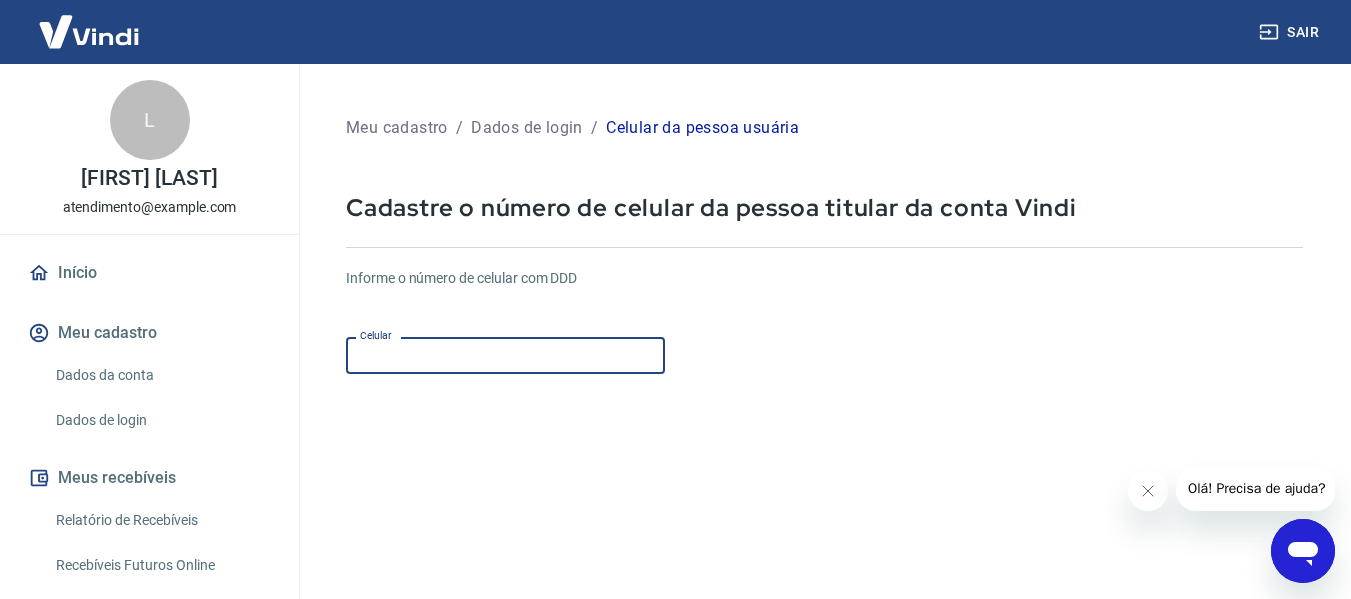 click on "Celular" at bounding box center (505, 355) 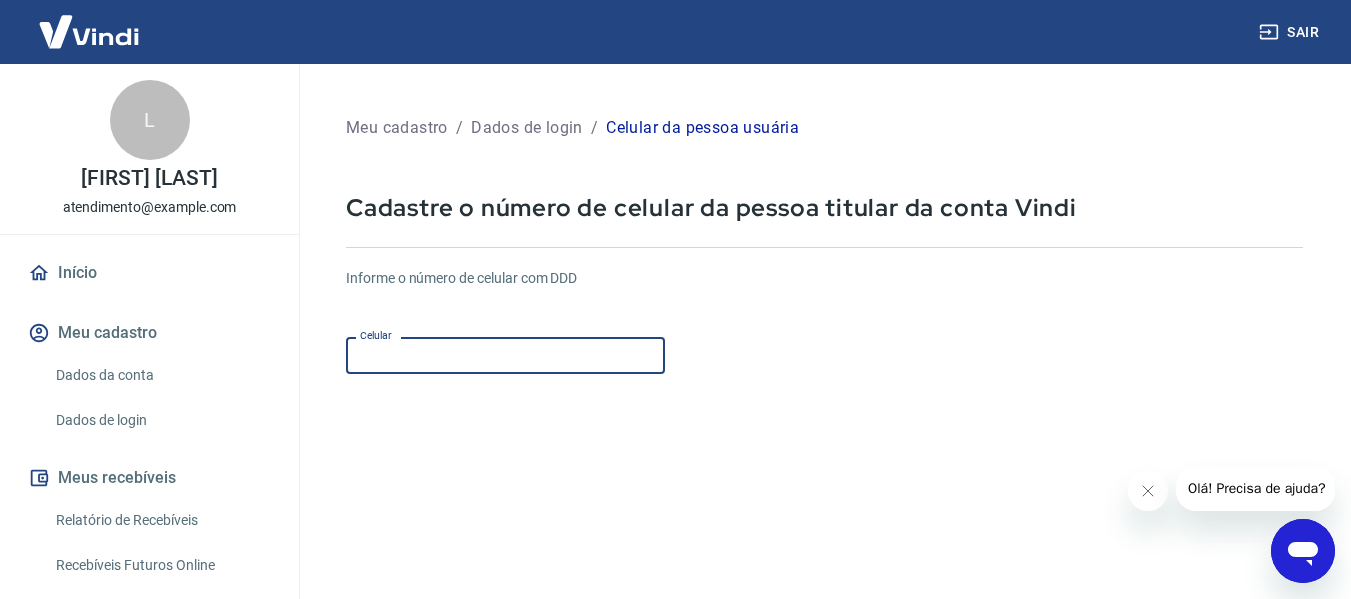 type on "(555) 555-5555" 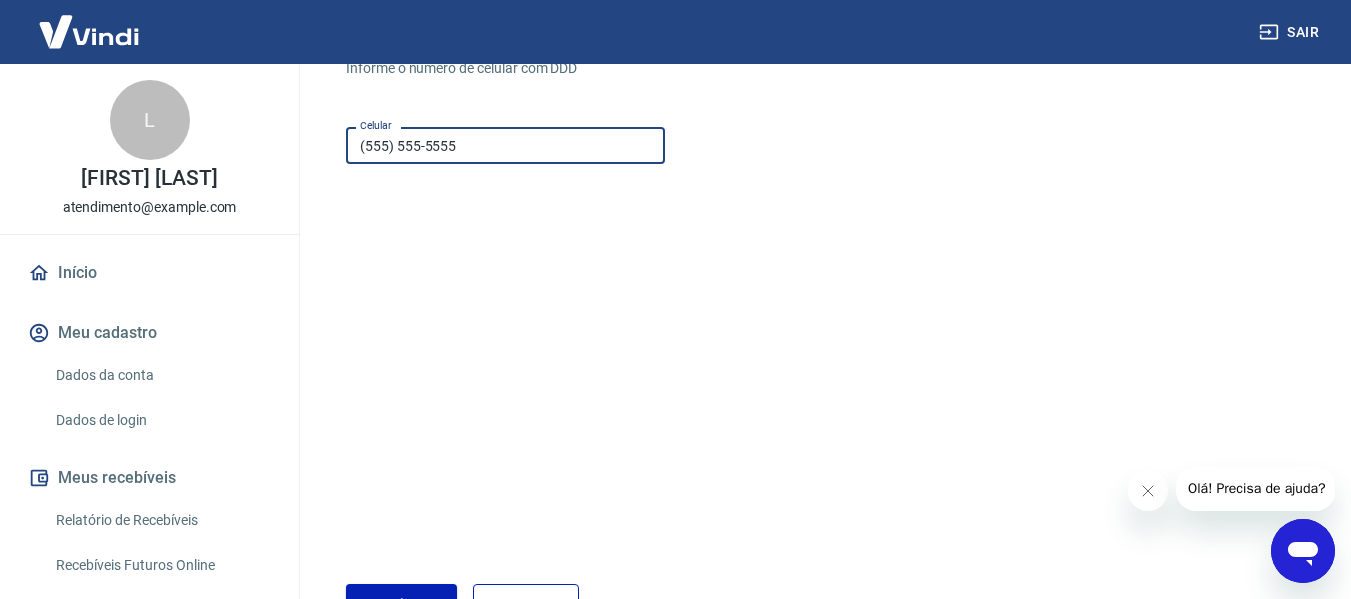 scroll, scrollTop: 300, scrollLeft: 0, axis: vertical 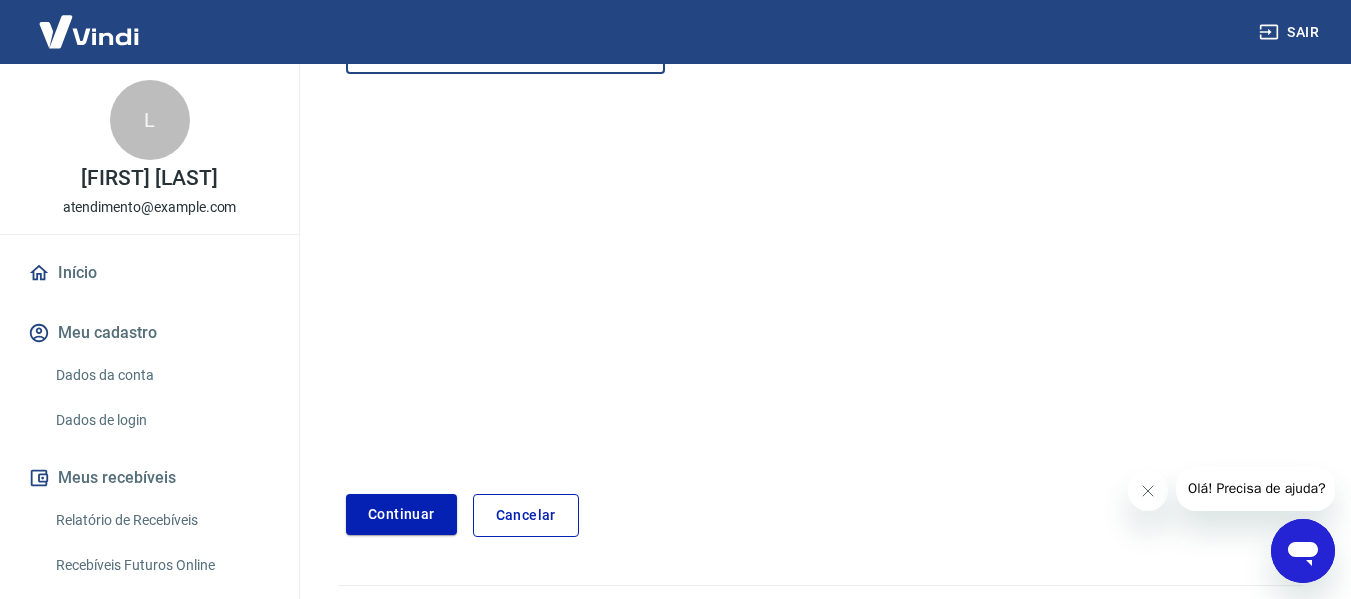 click on "Continuar" at bounding box center (401, 514) 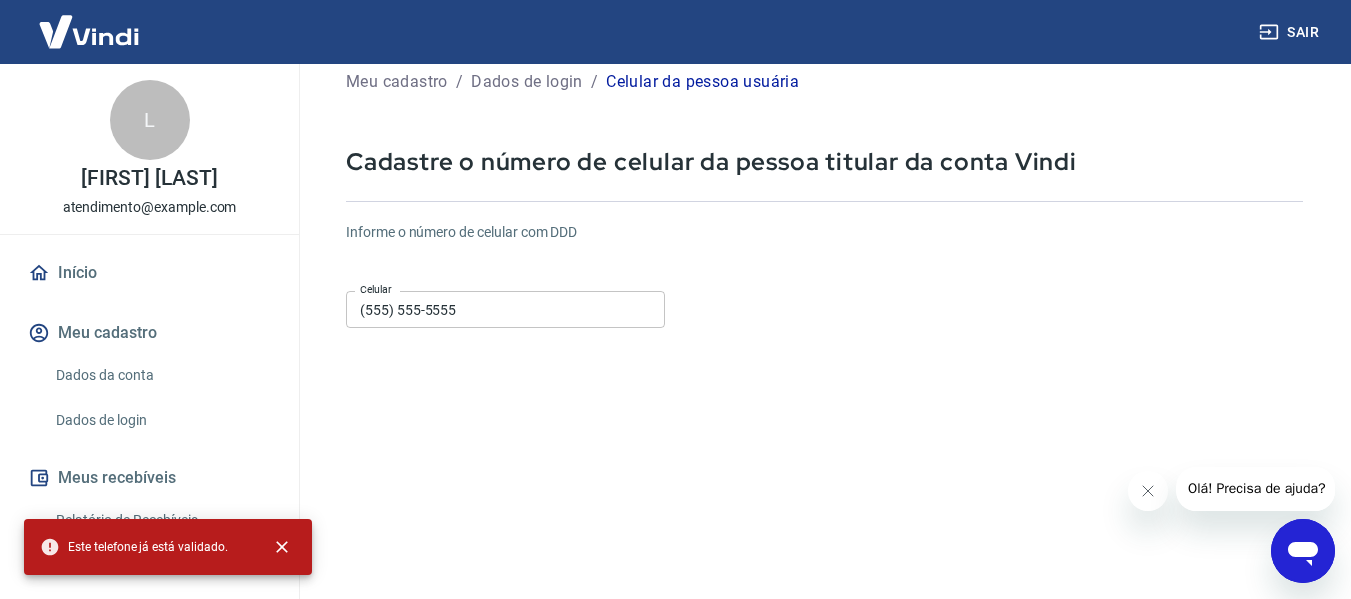 scroll, scrollTop: 0, scrollLeft: 0, axis: both 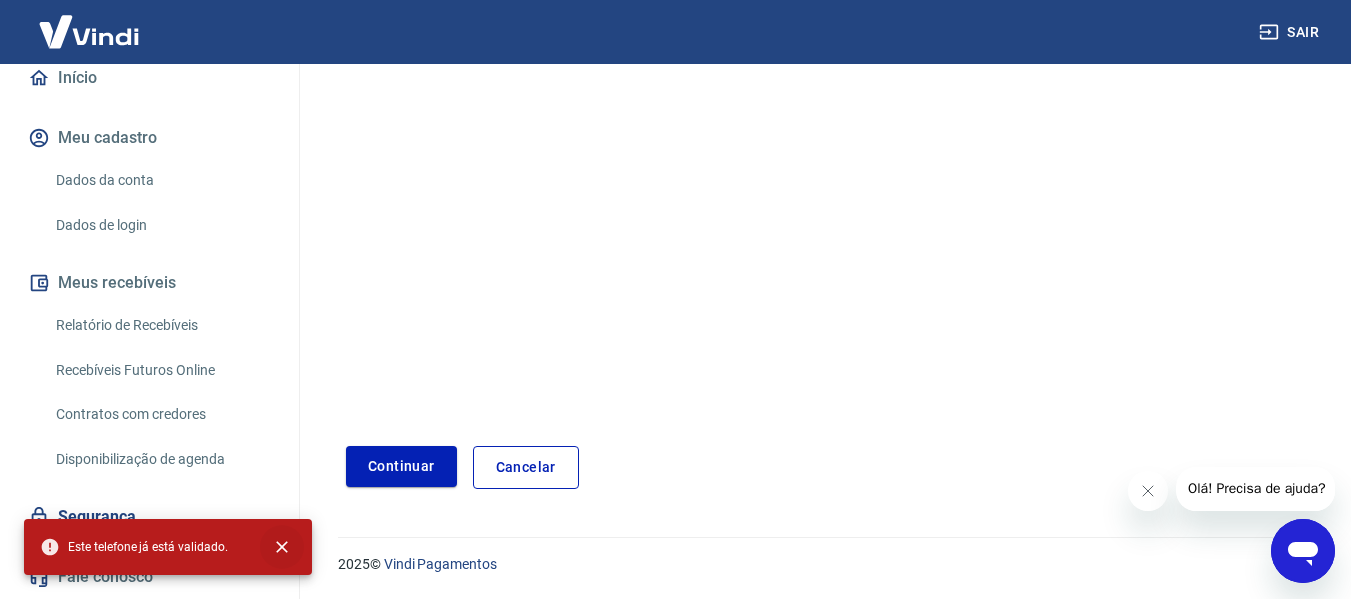 click 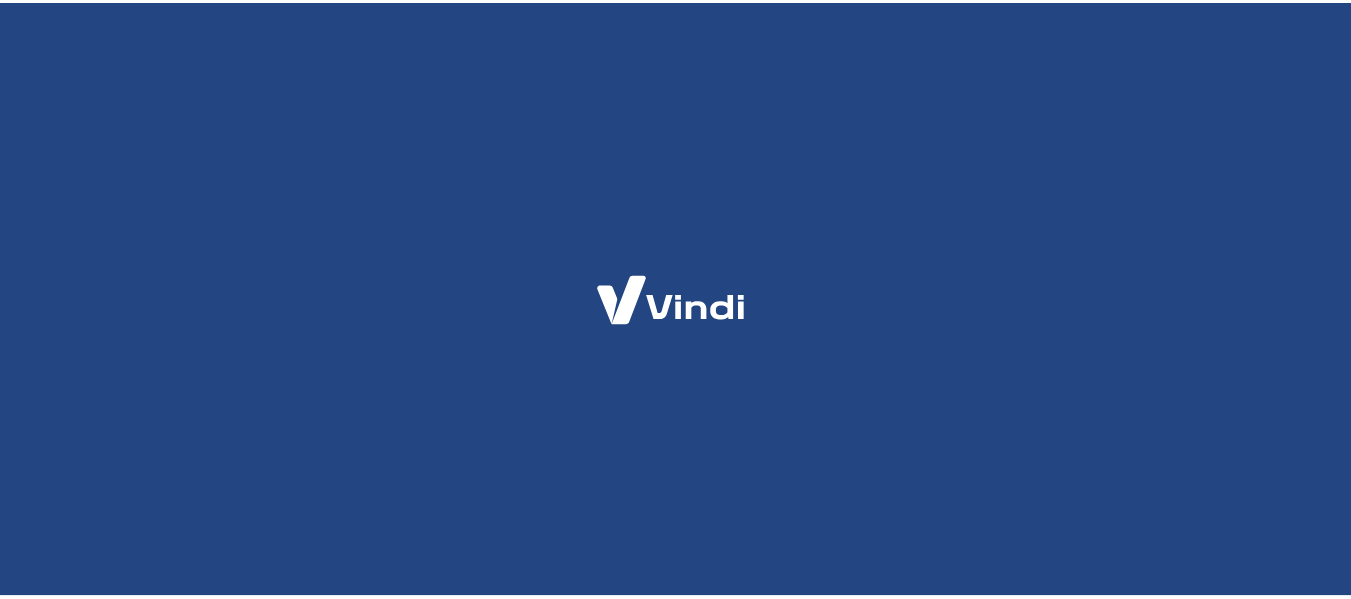 scroll, scrollTop: 0, scrollLeft: 0, axis: both 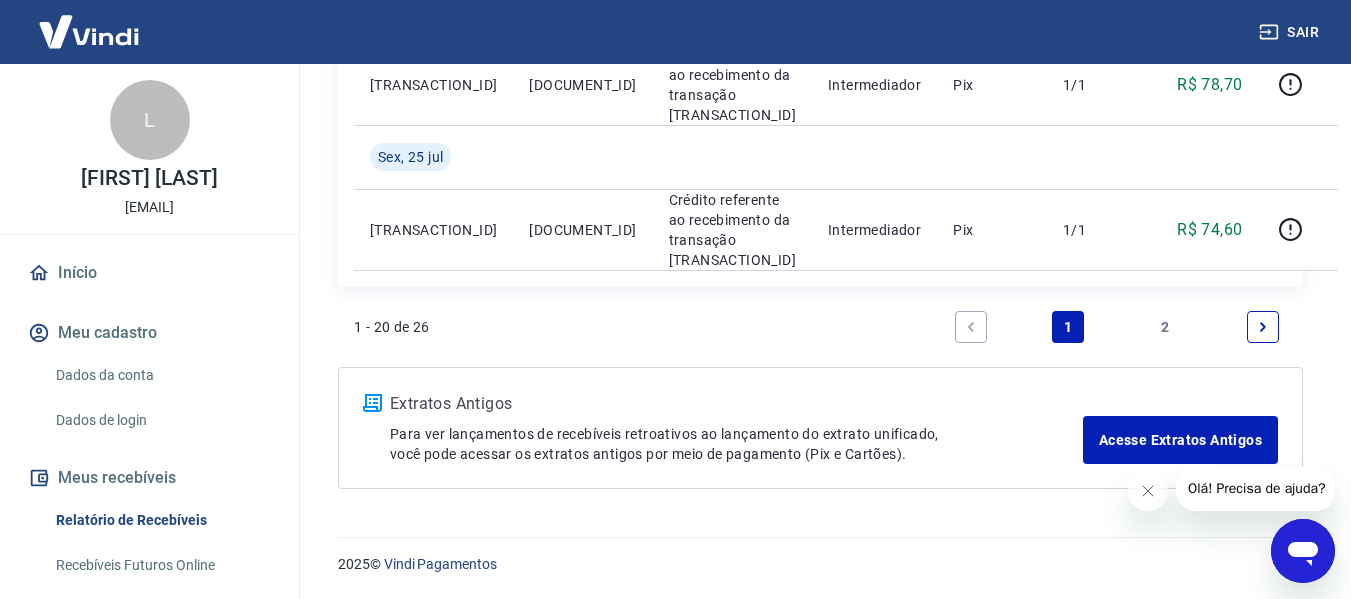 click on "2" at bounding box center [1166, 327] 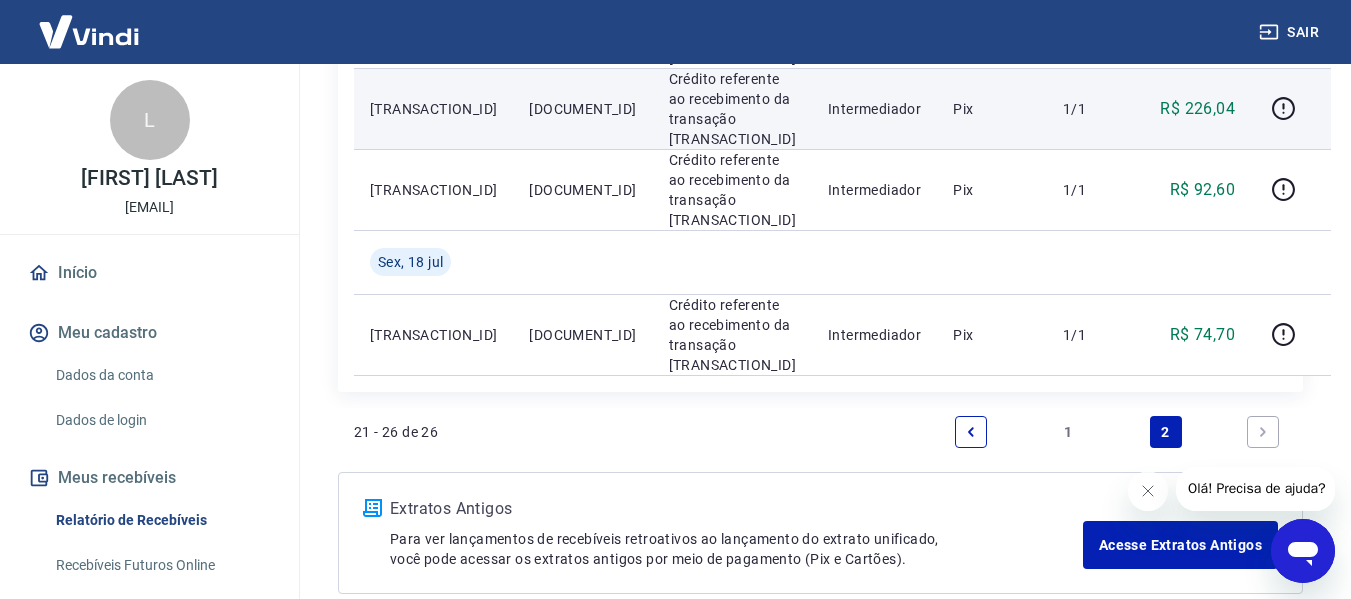 scroll, scrollTop: 779, scrollLeft: 0, axis: vertical 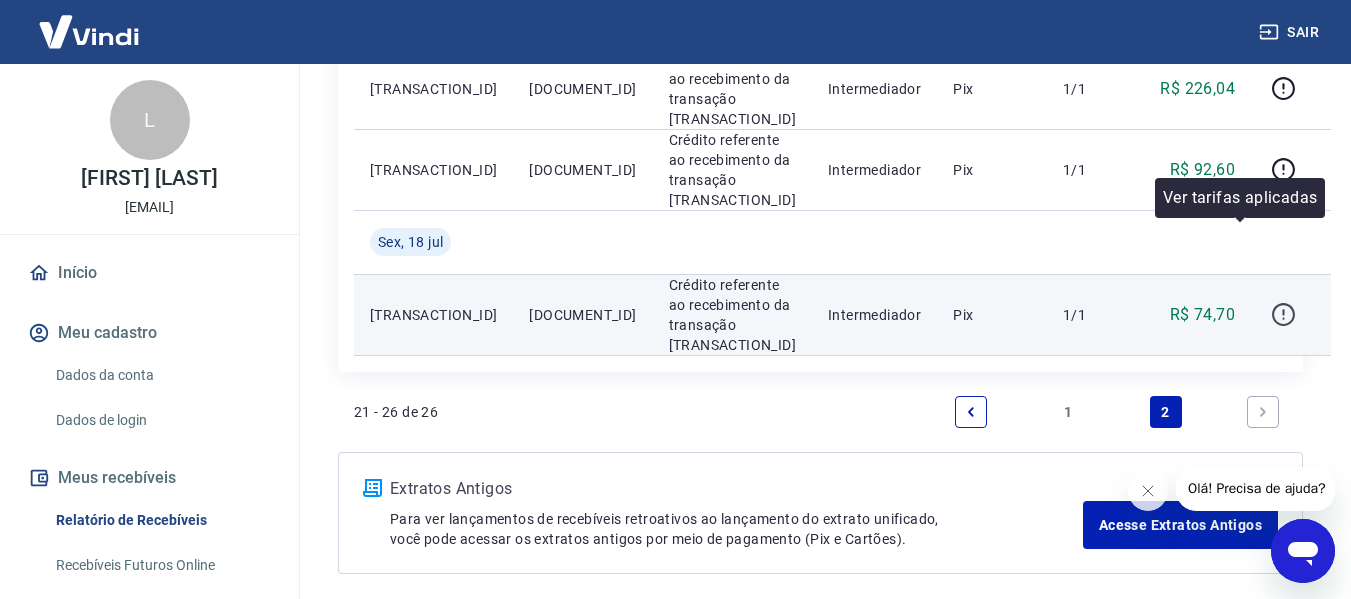 click 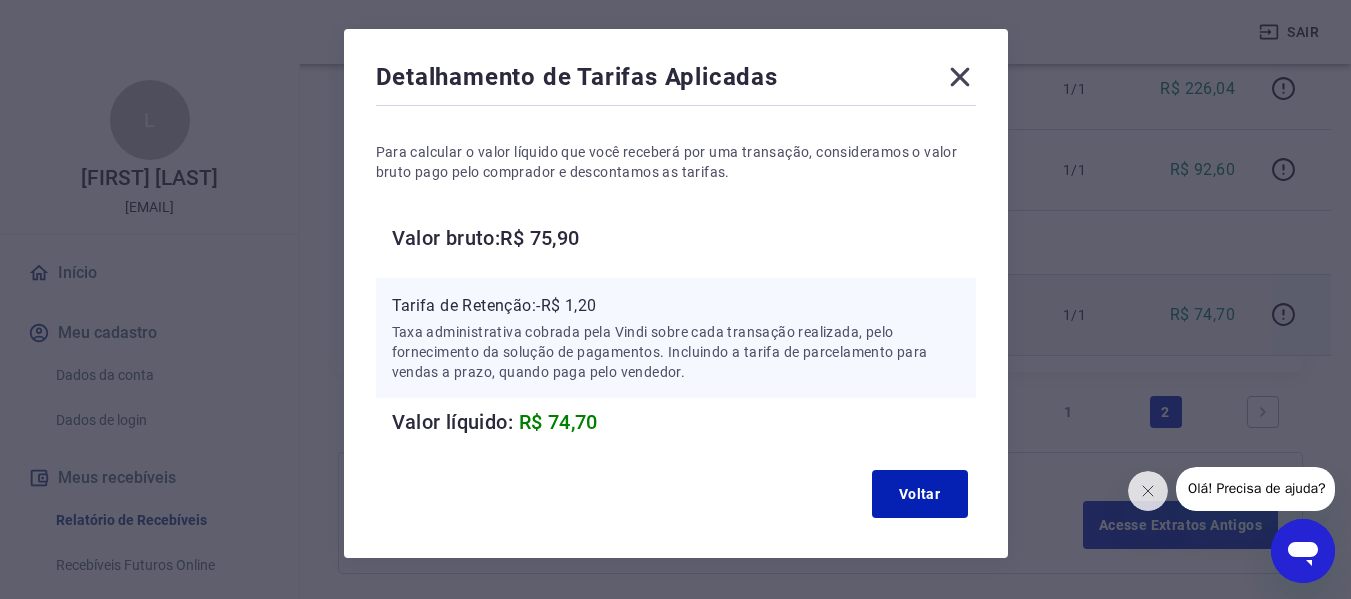 scroll, scrollTop: 100, scrollLeft: 0, axis: vertical 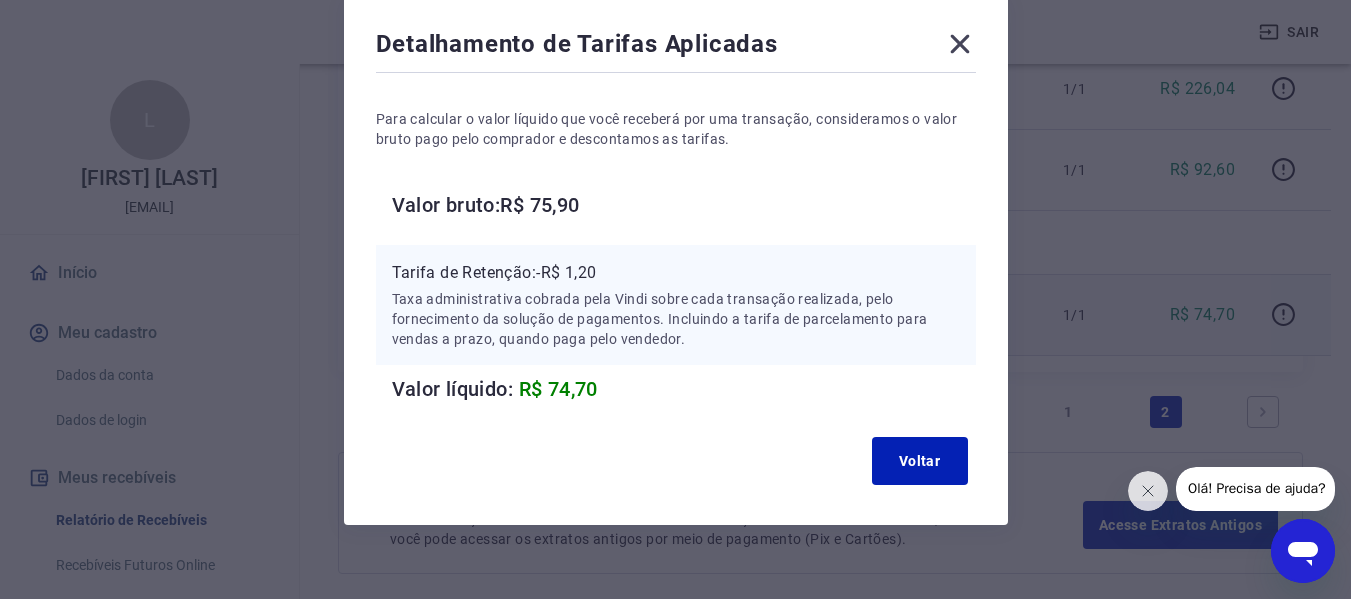 click 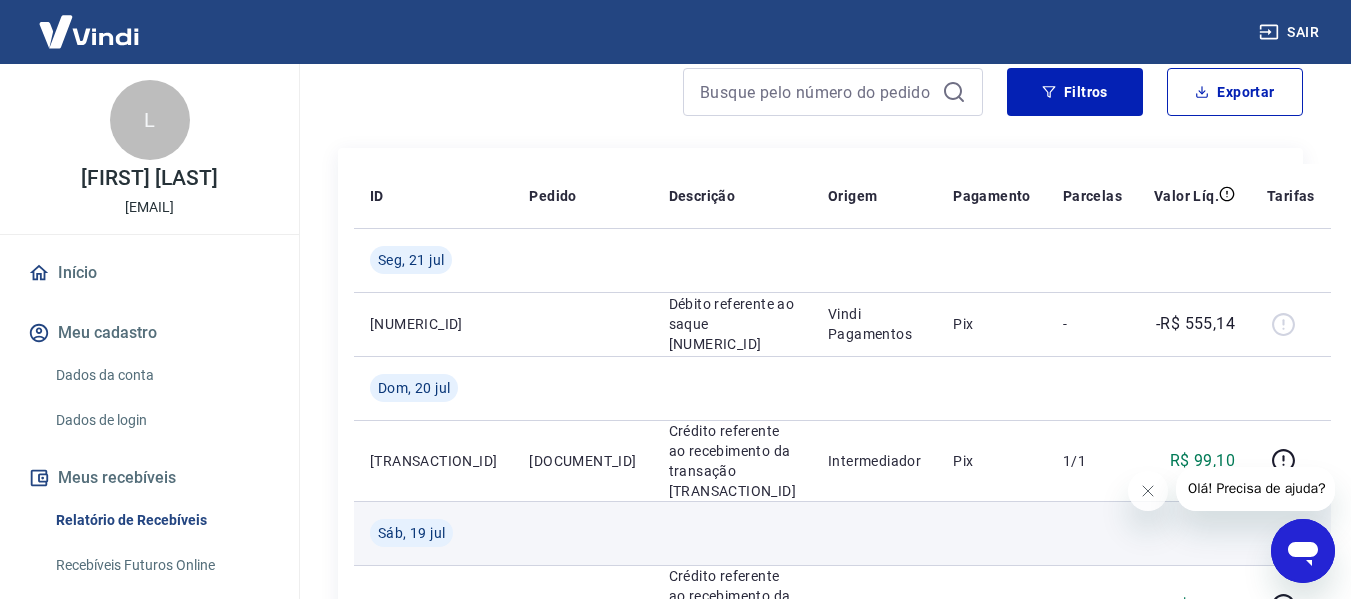 scroll, scrollTop: 179, scrollLeft: 0, axis: vertical 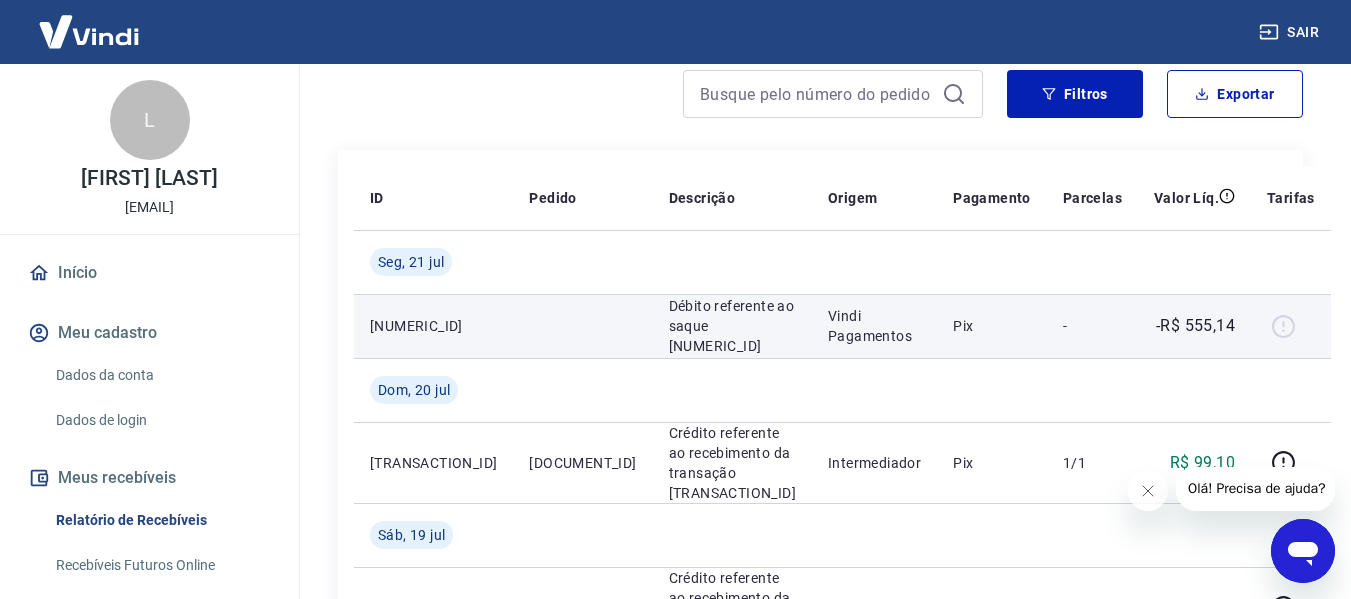 click at bounding box center (1291, 326) 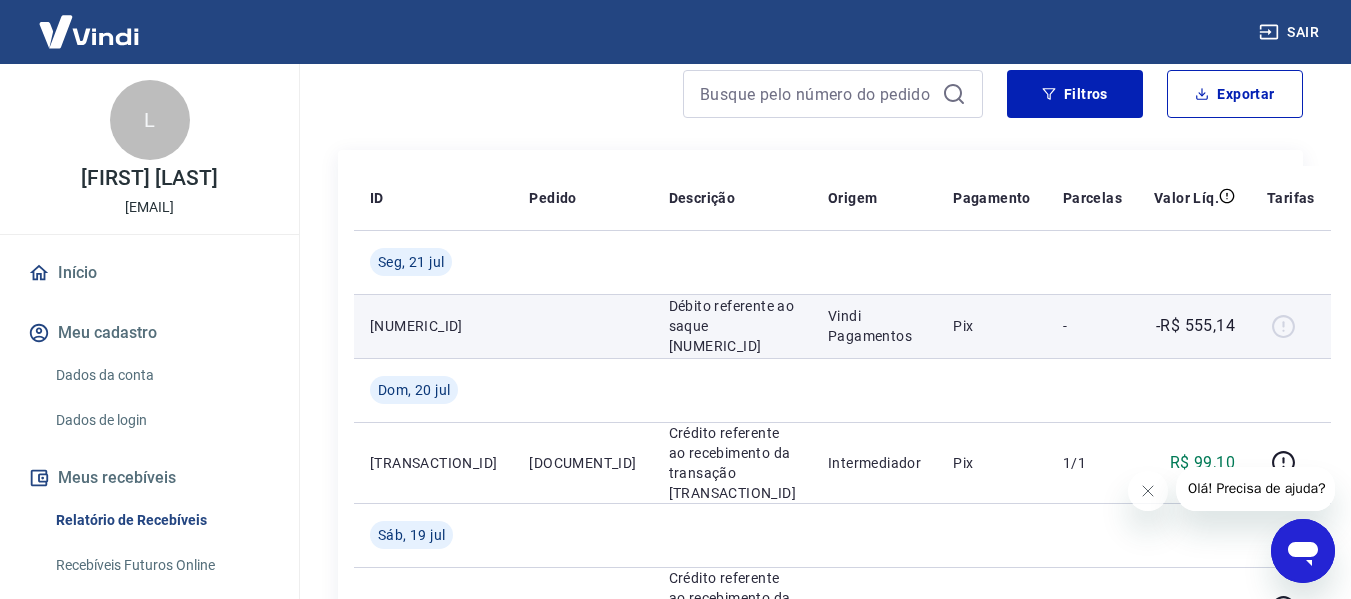 click on "Débito referente ao saque [NUMERIC_ID]" at bounding box center (732, 326) 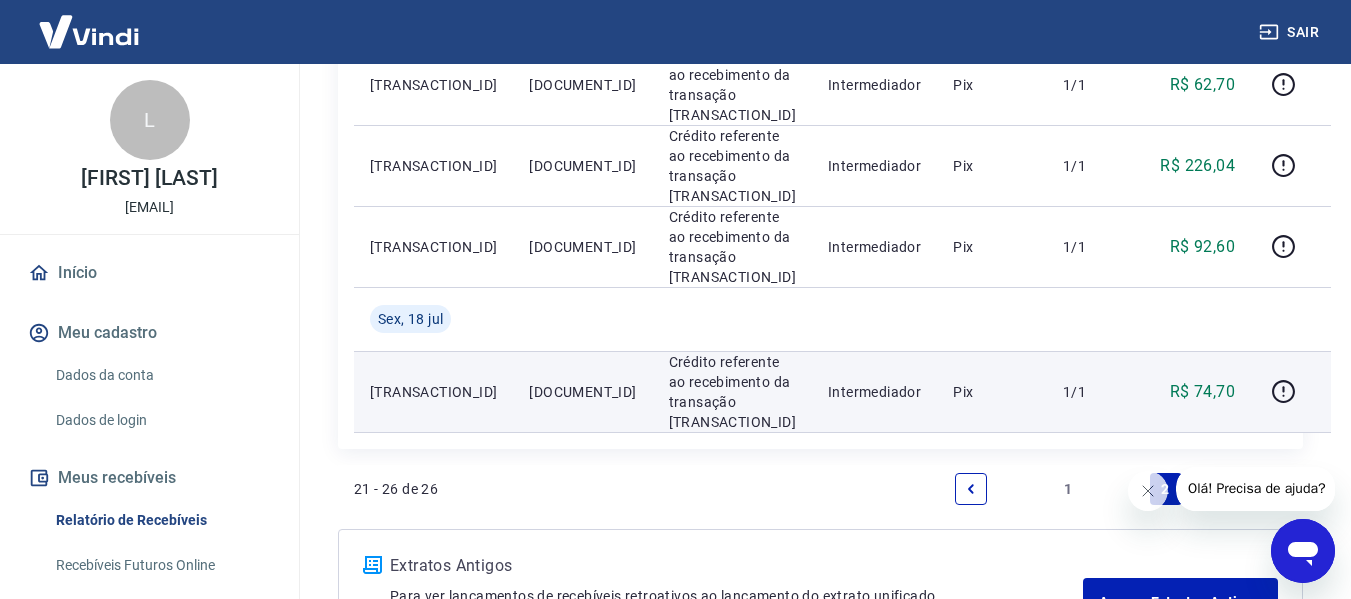 scroll, scrollTop: 679, scrollLeft: 0, axis: vertical 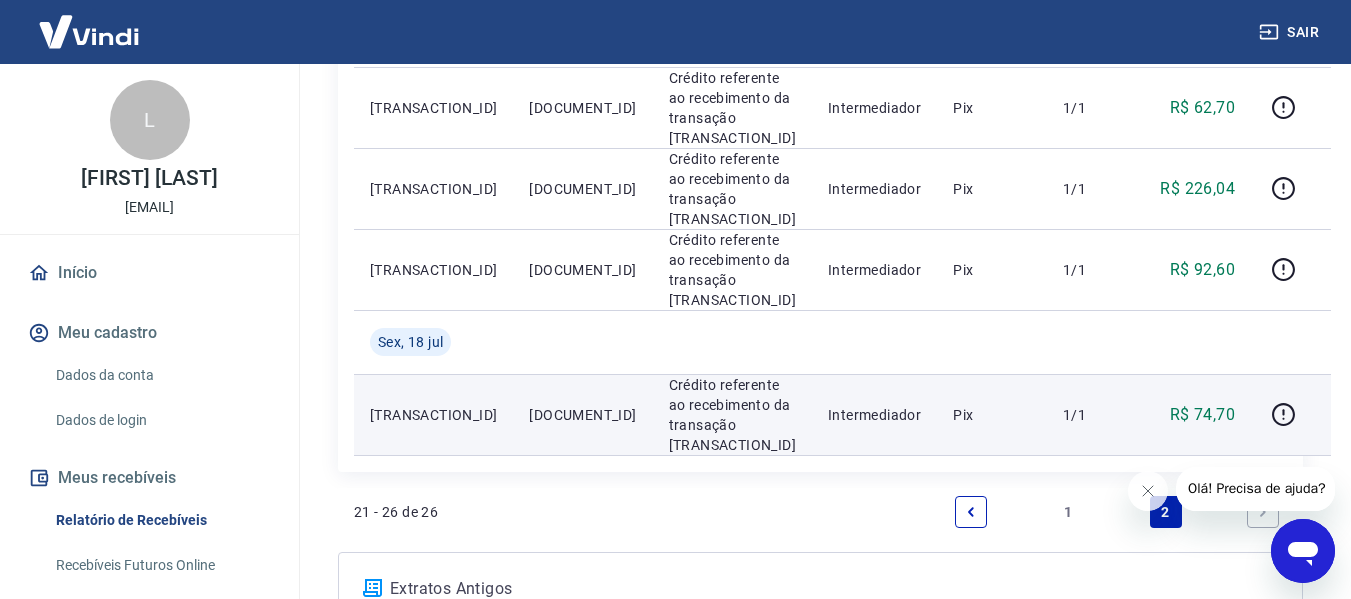 click on "1" at bounding box center (1068, 512) 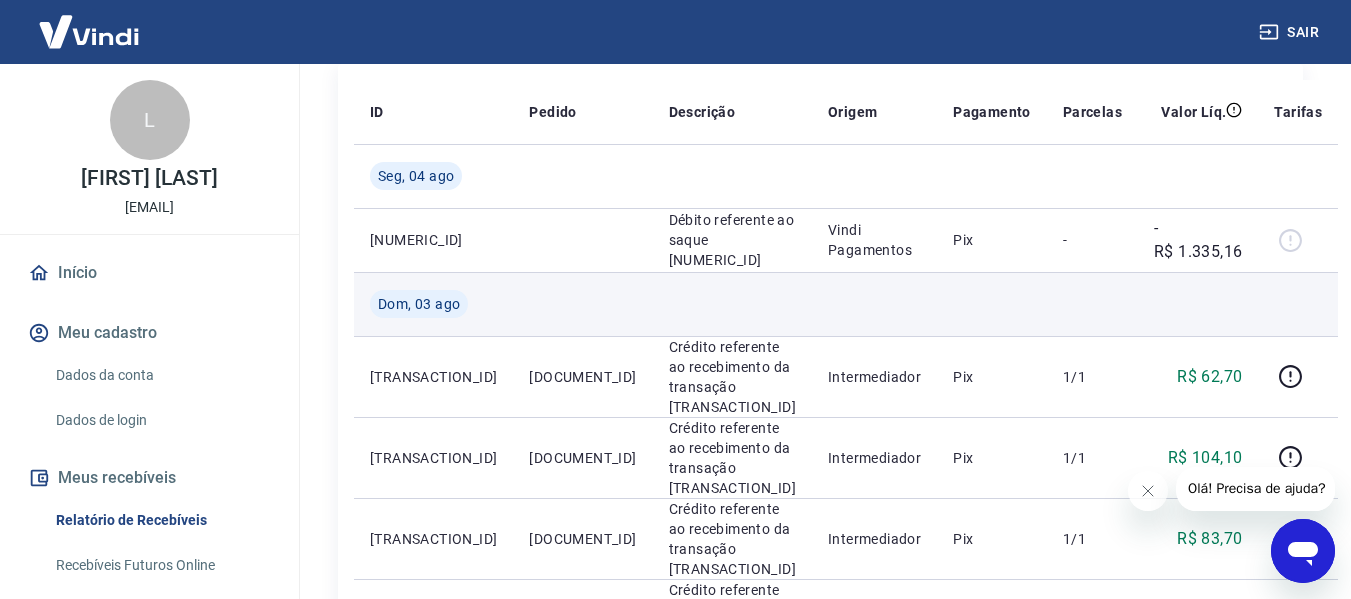 scroll, scrollTop: 300, scrollLeft: 0, axis: vertical 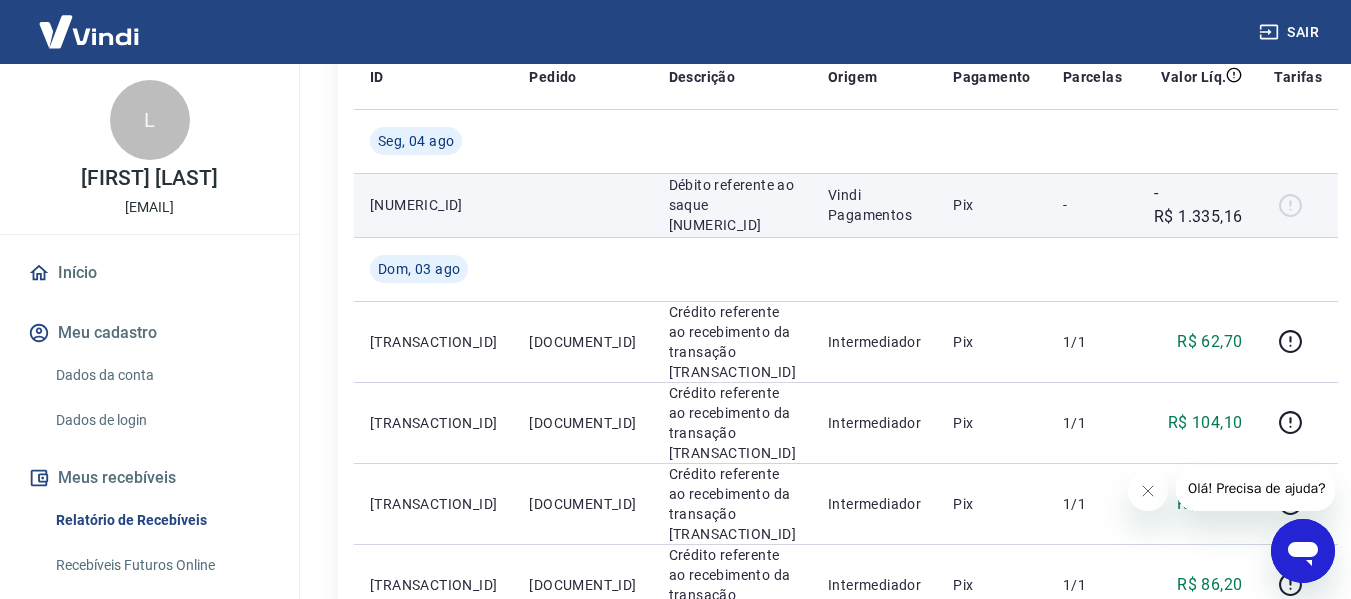 click at bounding box center (1298, 205) 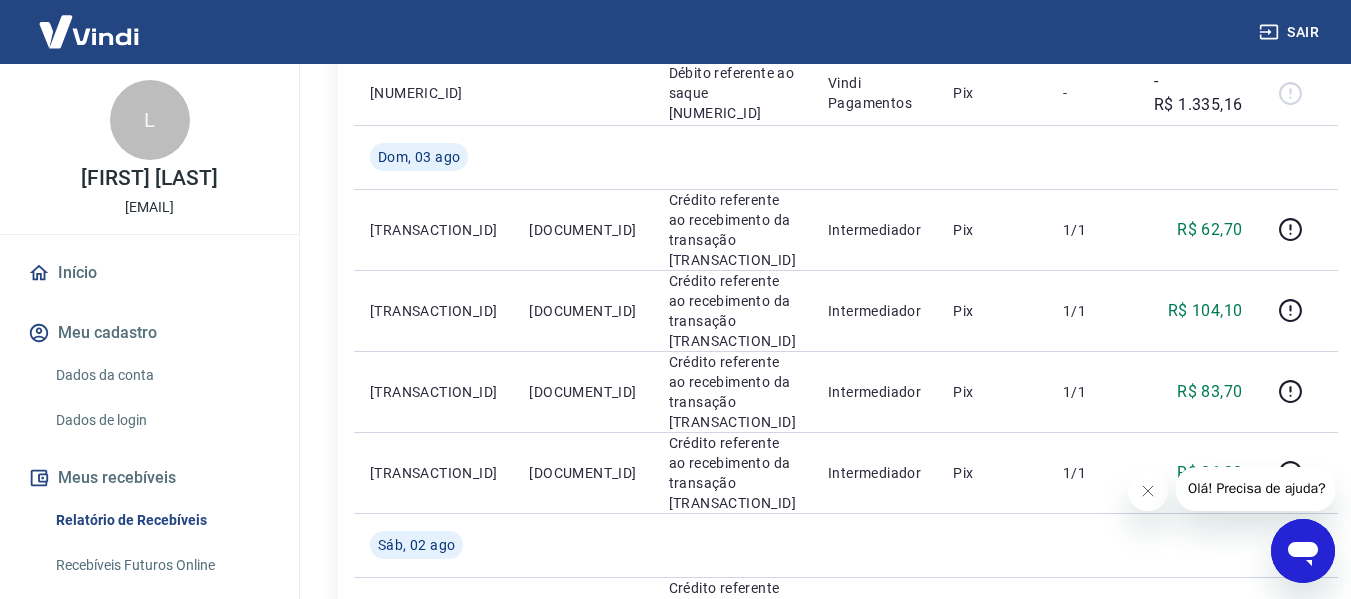 scroll, scrollTop: 448, scrollLeft: 0, axis: vertical 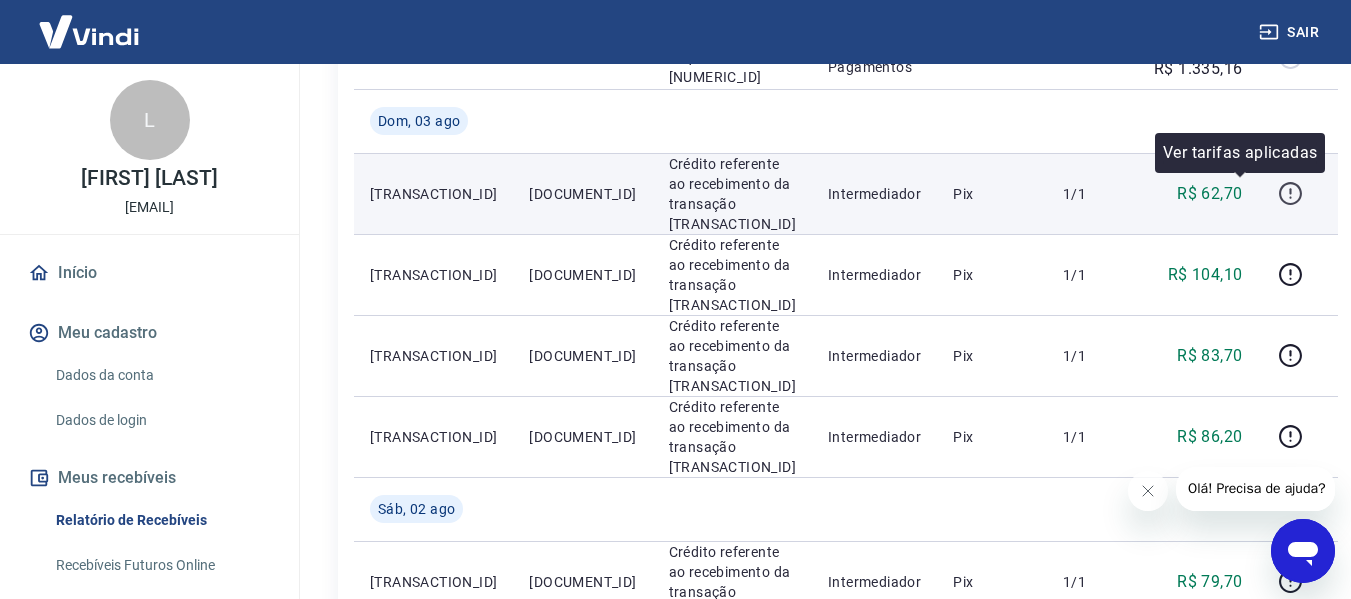 click 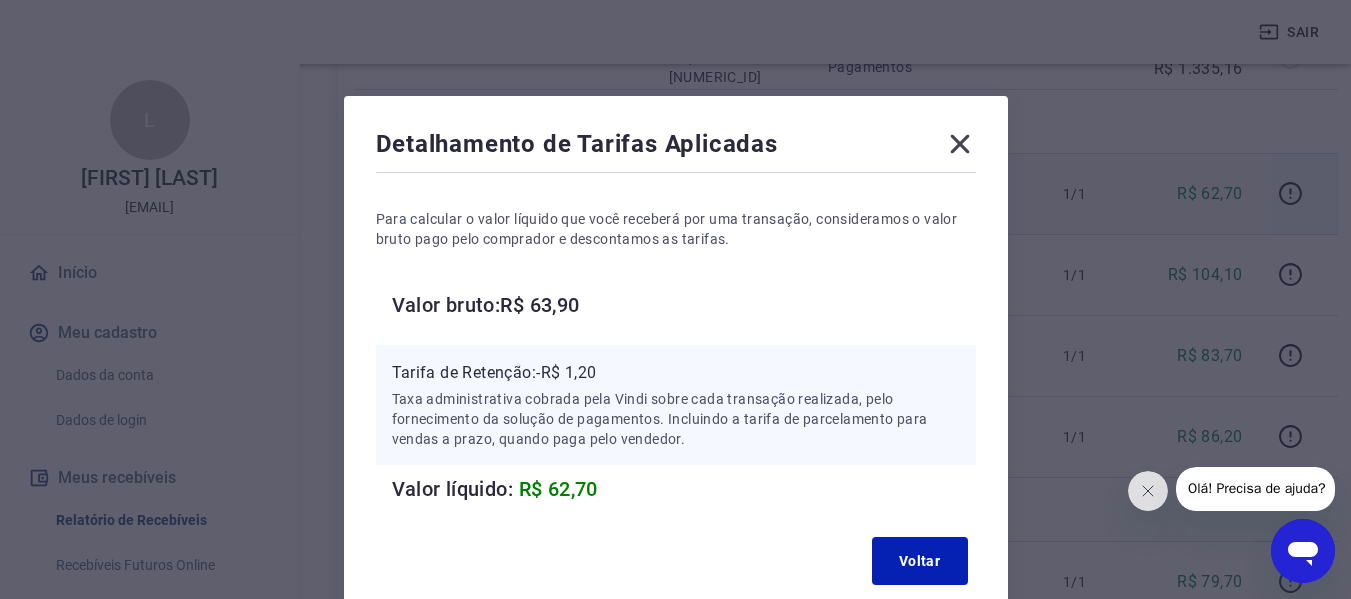 click 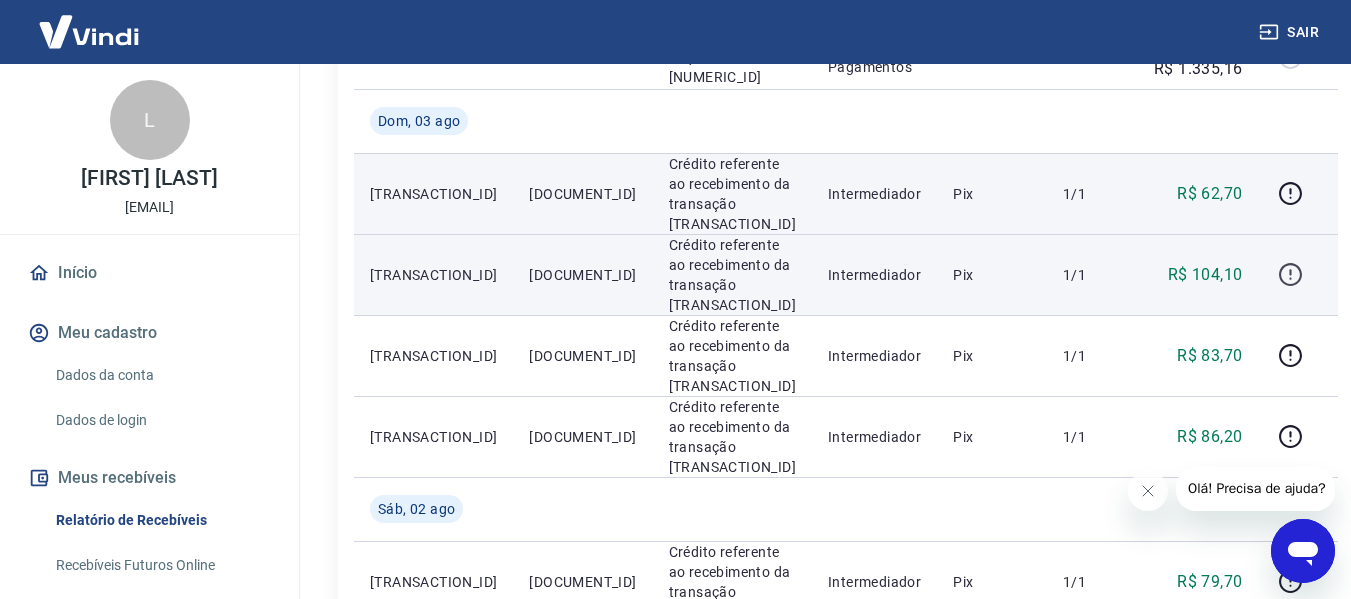 click 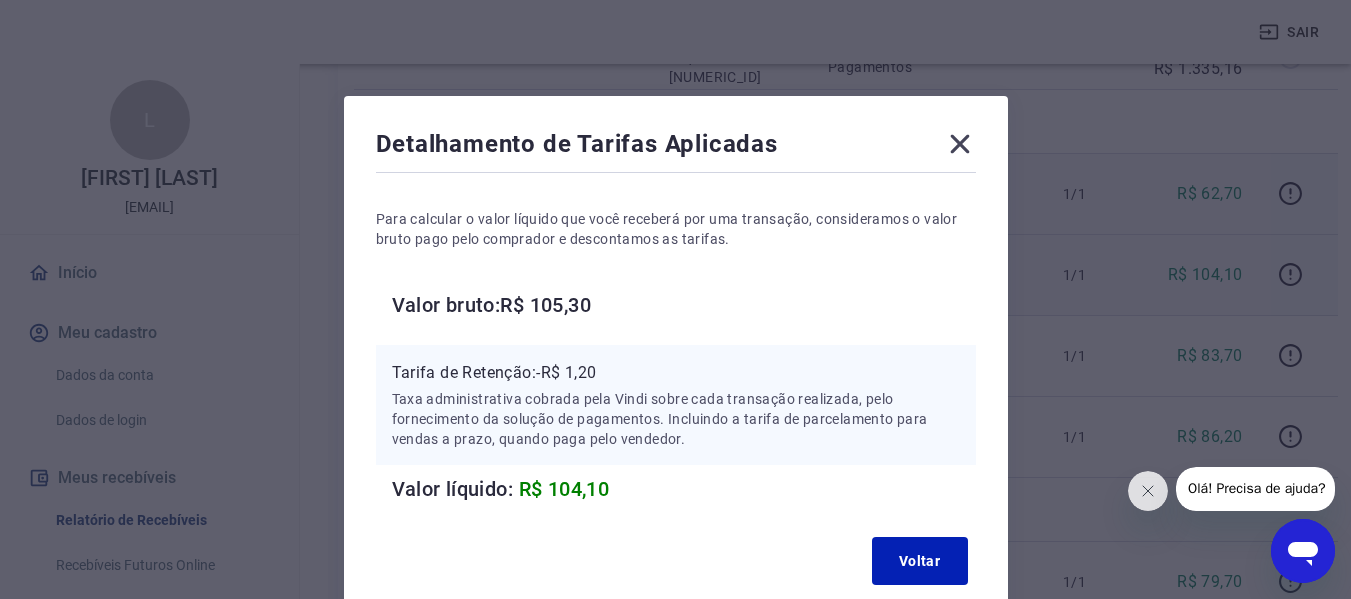 click 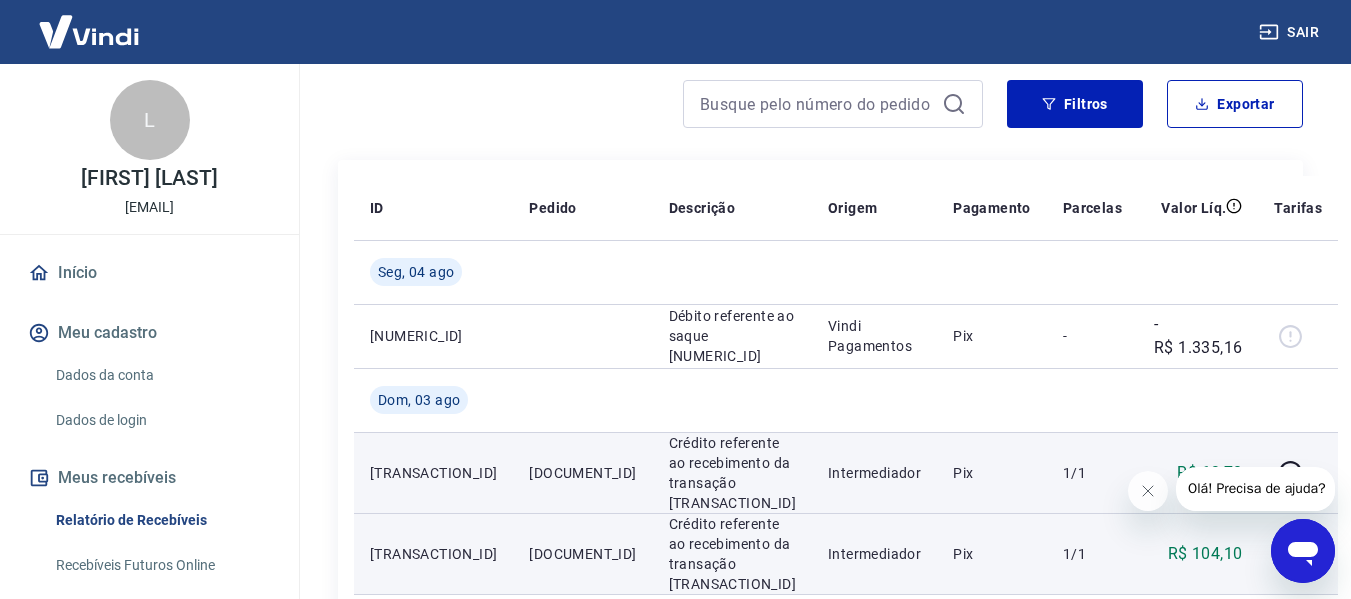 scroll, scrollTop: 0, scrollLeft: 0, axis: both 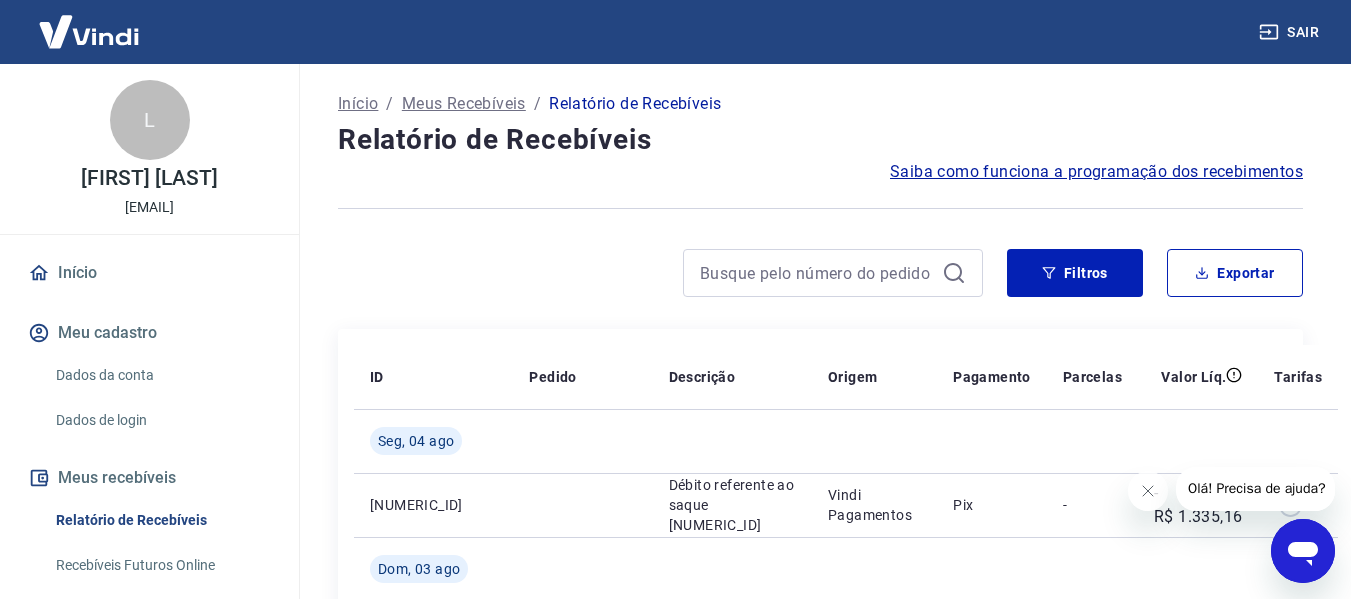 click on "Saiba como funciona a programação dos recebimentos" at bounding box center (1096, 172) 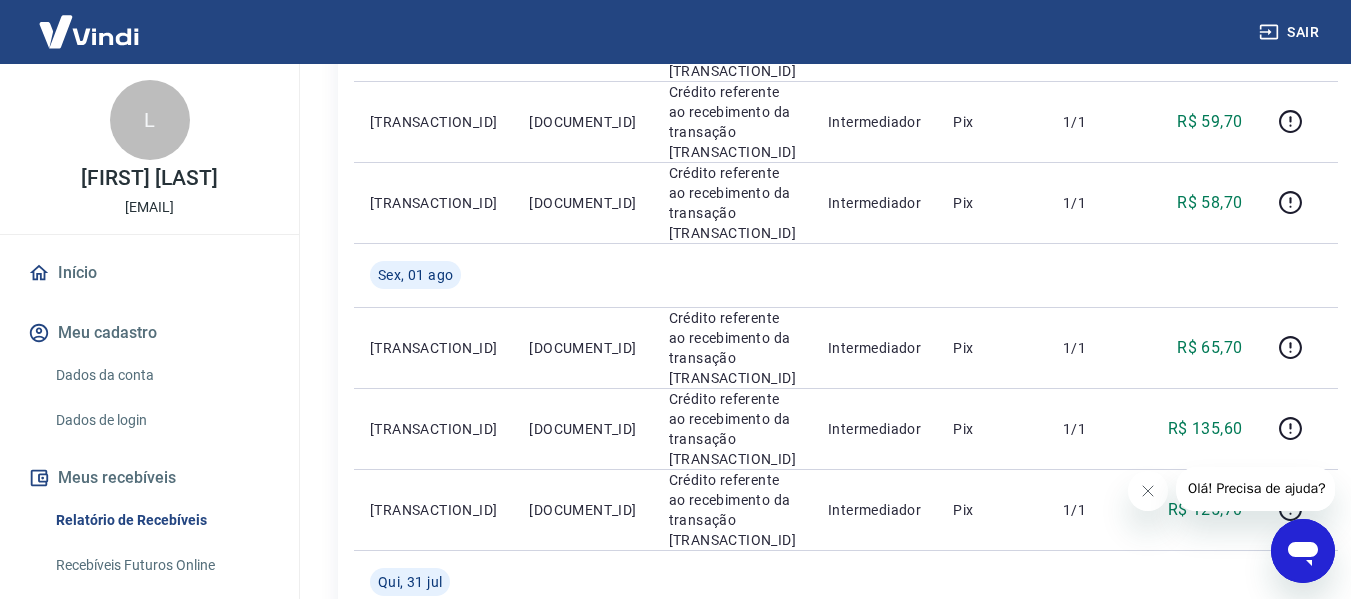scroll, scrollTop: 1300, scrollLeft: 0, axis: vertical 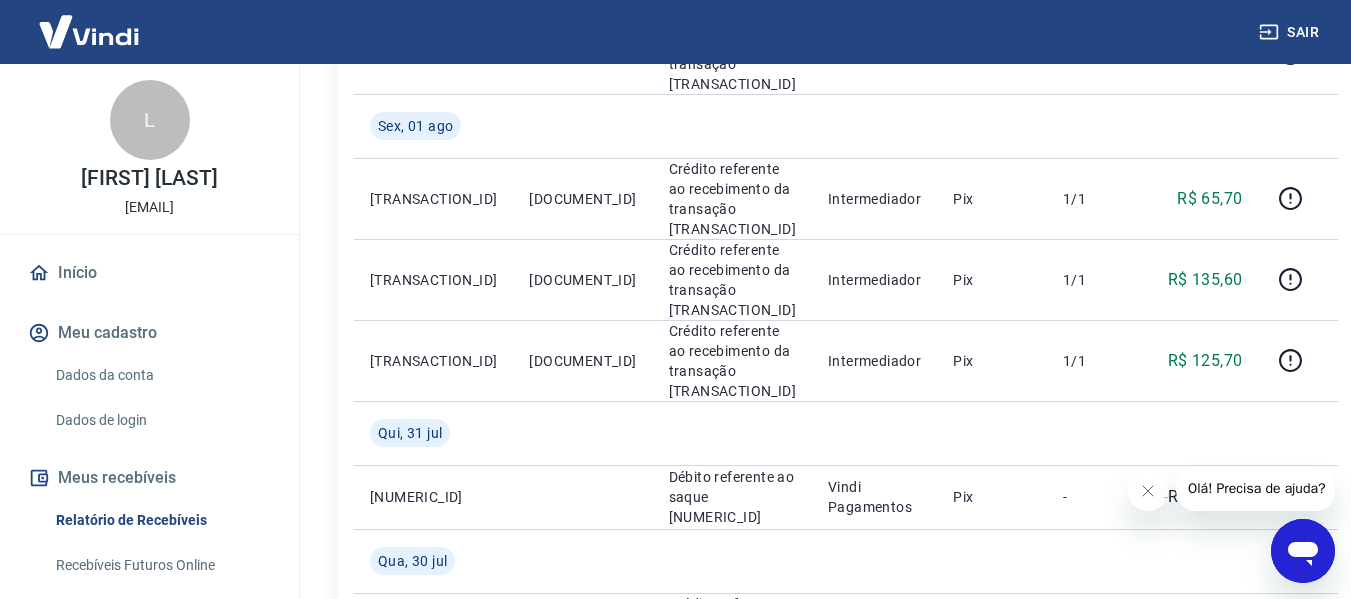 click on "Recebíveis Futuros Online" at bounding box center (161, 565) 